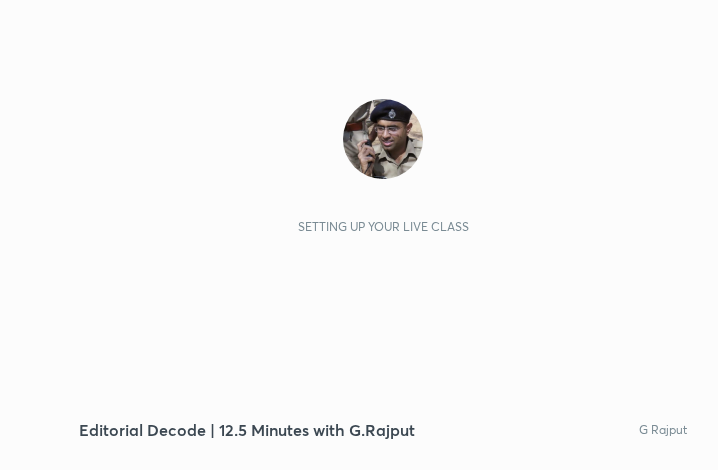 scroll, scrollTop: 0, scrollLeft: 0, axis: both 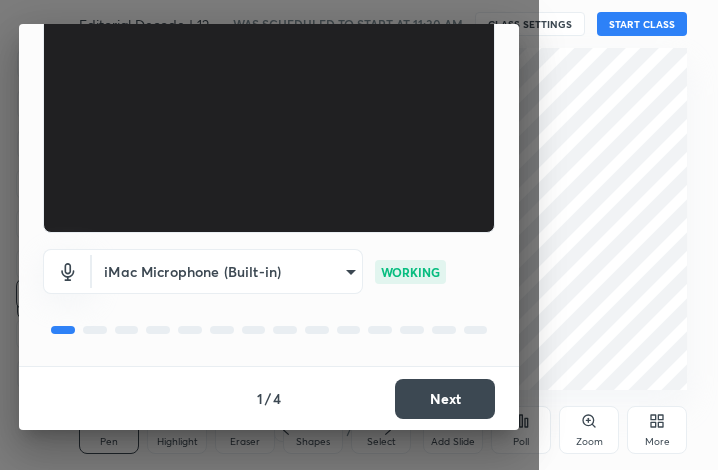 click on "Next" at bounding box center (445, 399) 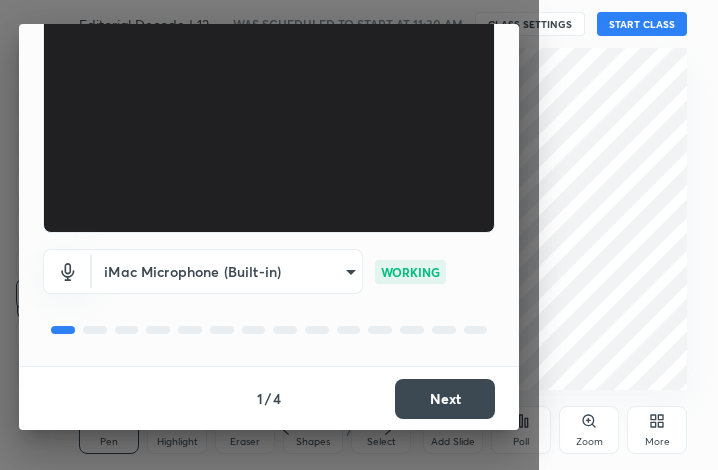 scroll, scrollTop: 110, scrollLeft: 0, axis: vertical 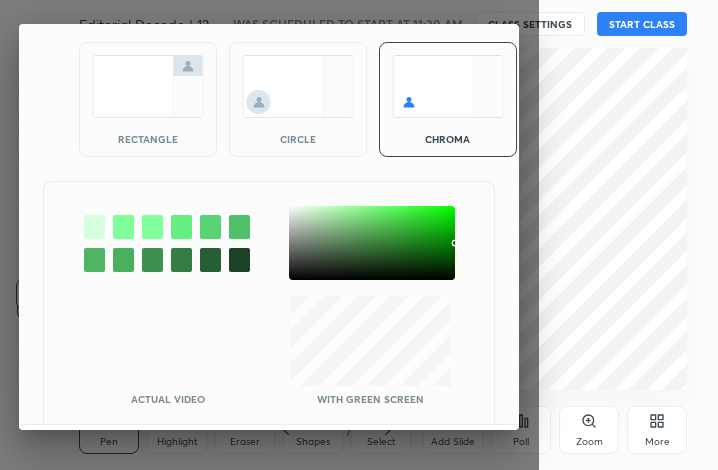 click at bounding box center (148, 86) 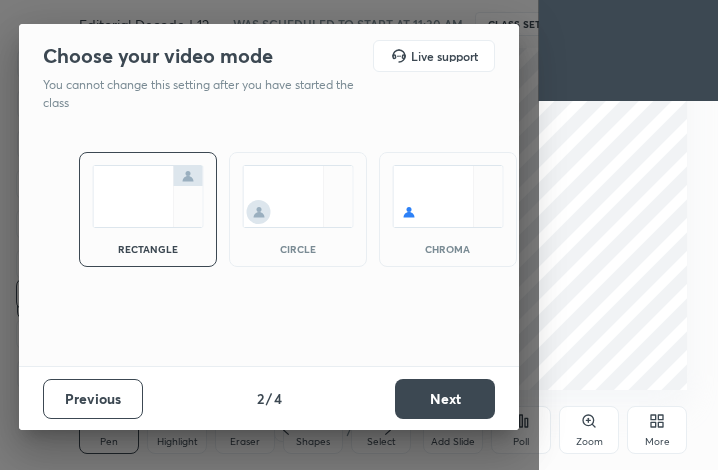 click on "Next" at bounding box center [445, 399] 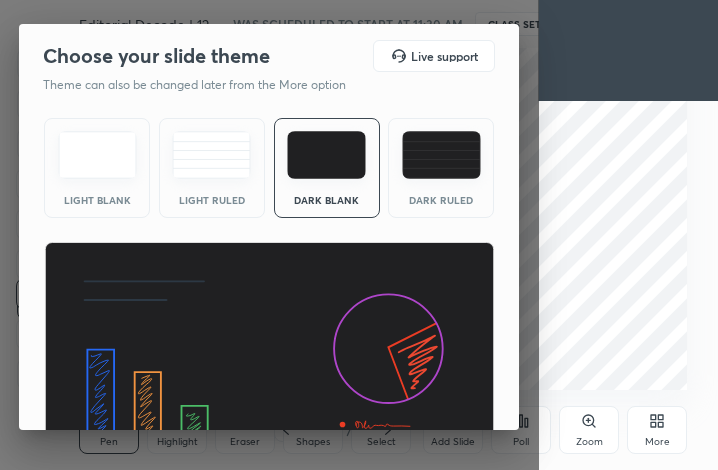 scroll, scrollTop: 130, scrollLeft: 0, axis: vertical 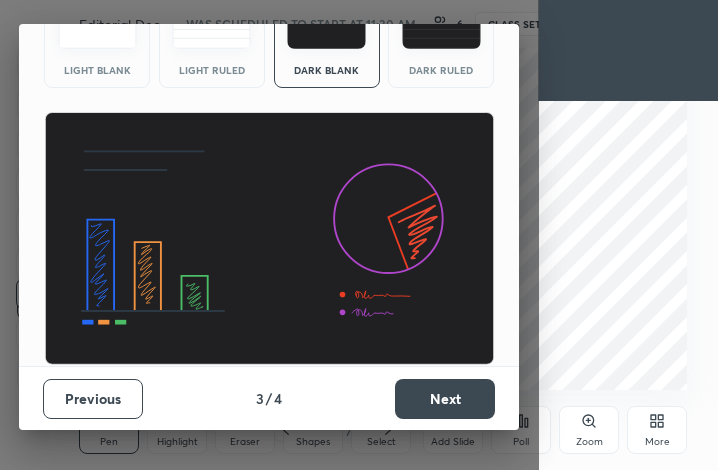click on "Next" at bounding box center [445, 399] 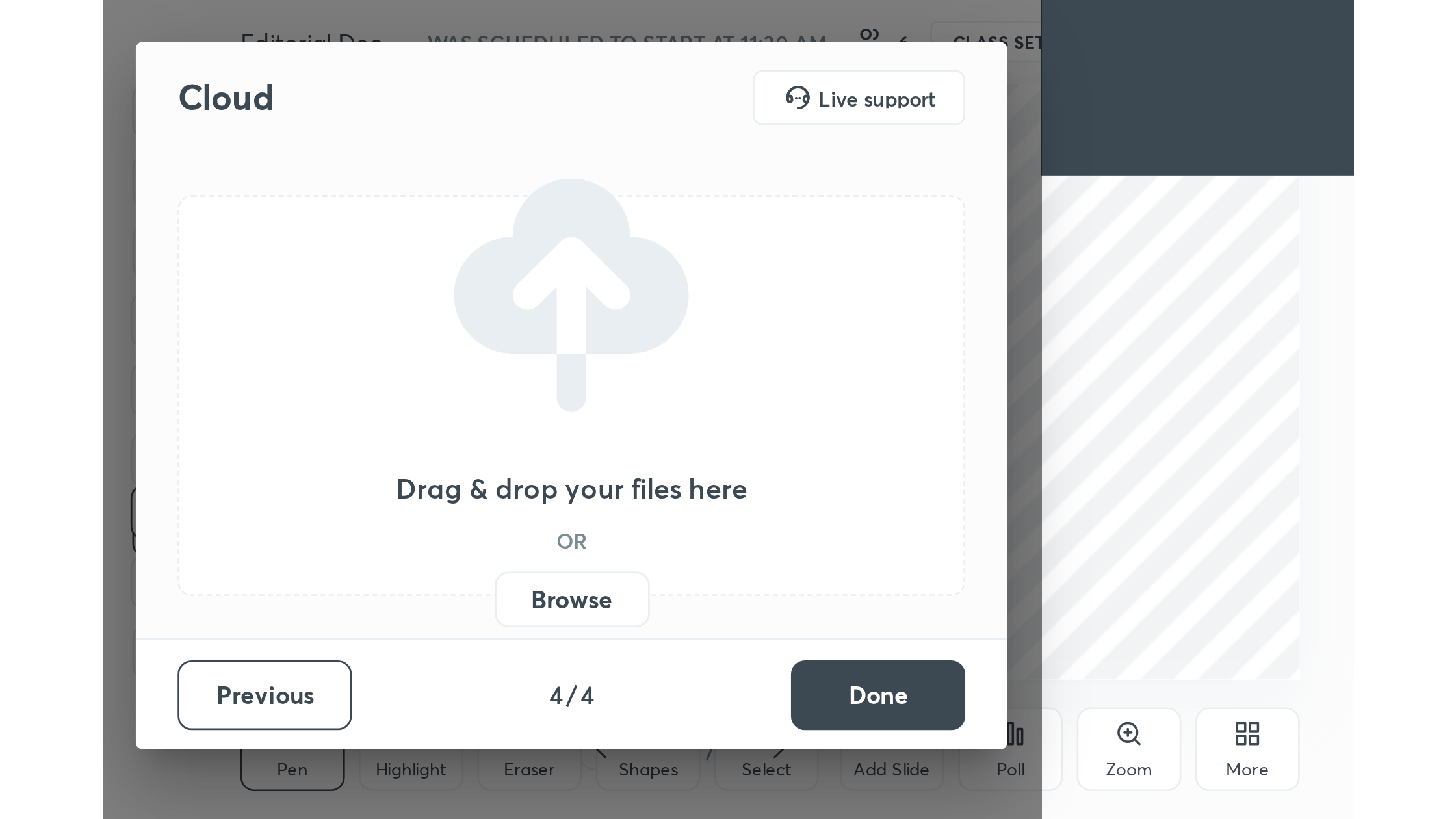 scroll, scrollTop: 0, scrollLeft: 0, axis: both 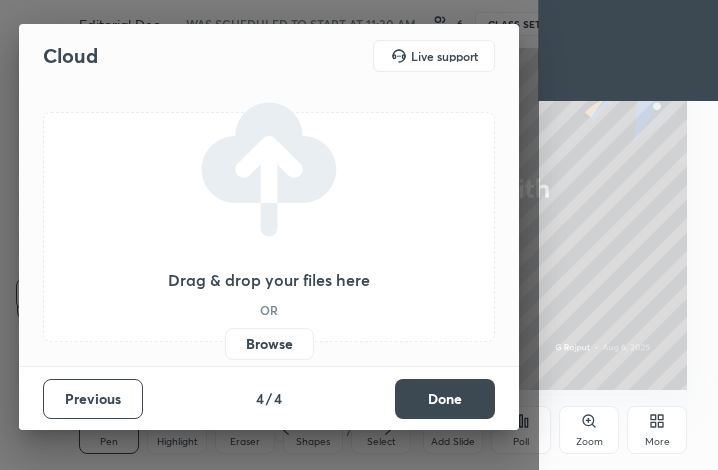 click on "Browse" at bounding box center [269, 344] 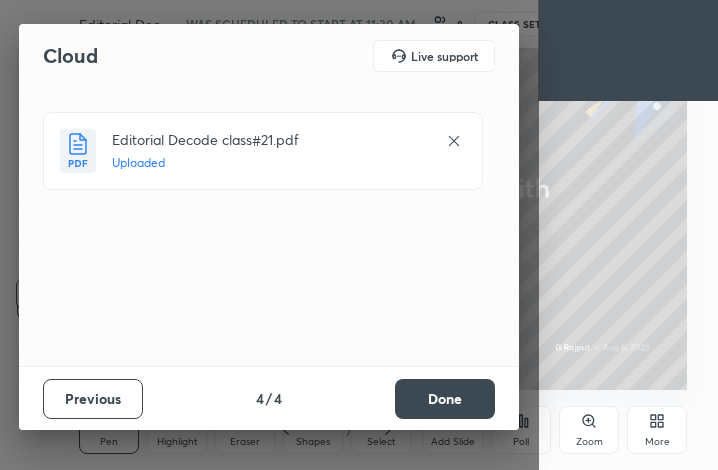 click on "Done" at bounding box center (445, 399) 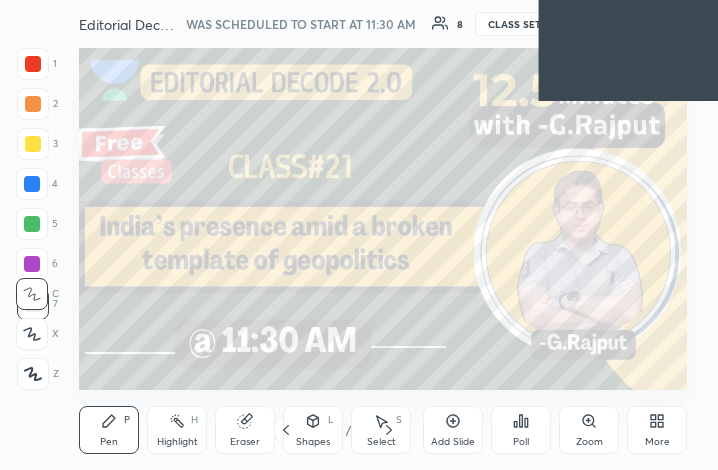 click on "More" at bounding box center [657, 442] 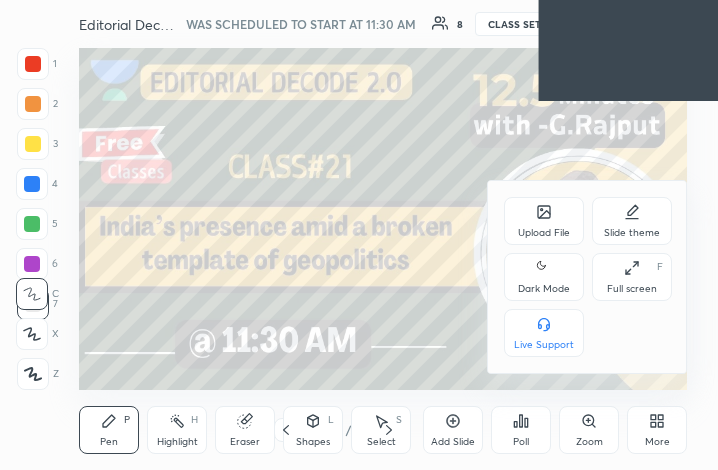 click on "Full screen" at bounding box center [632, 289] 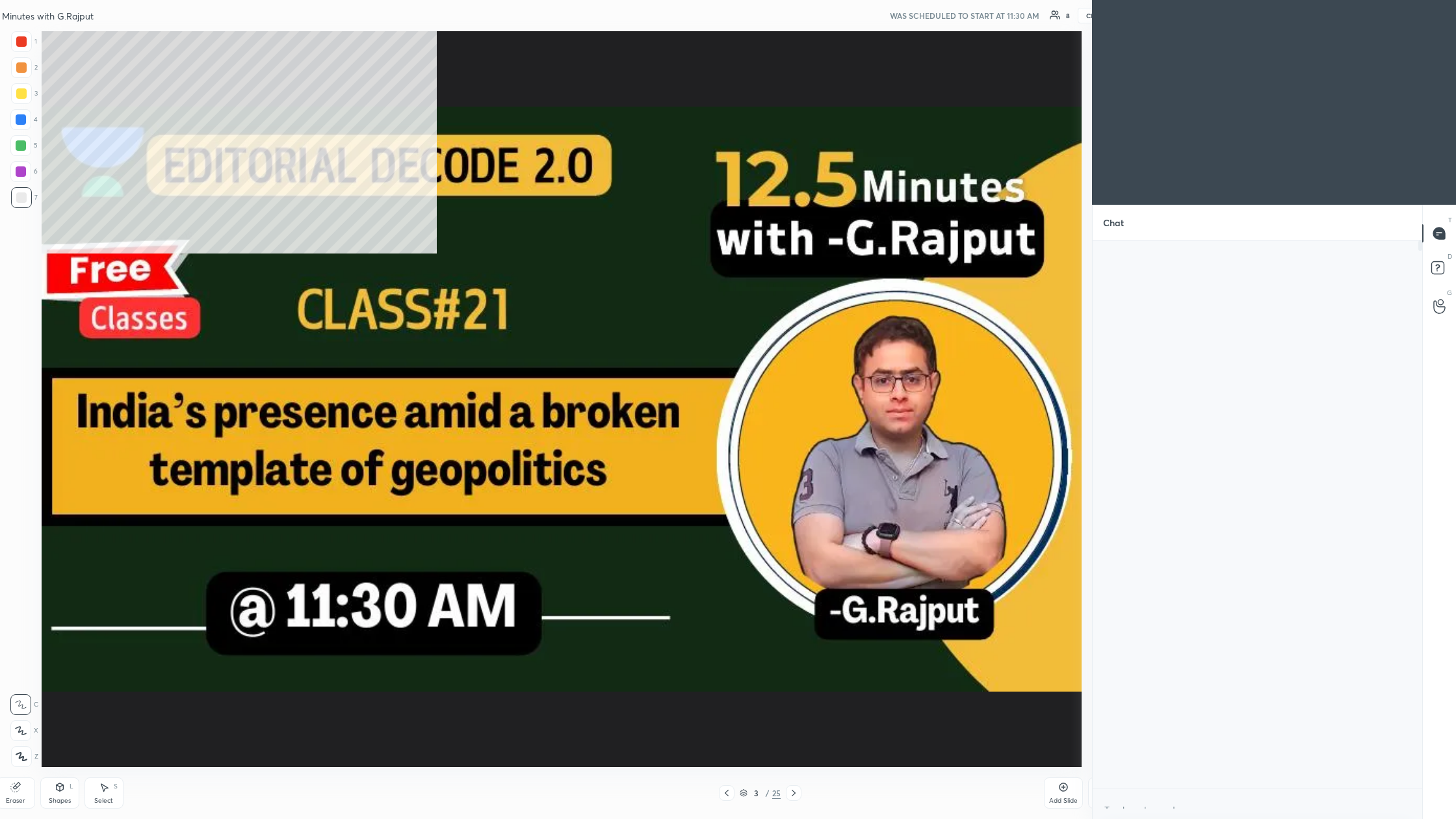 scroll, scrollTop: 64264, scrollLeft: 63625, axis: both 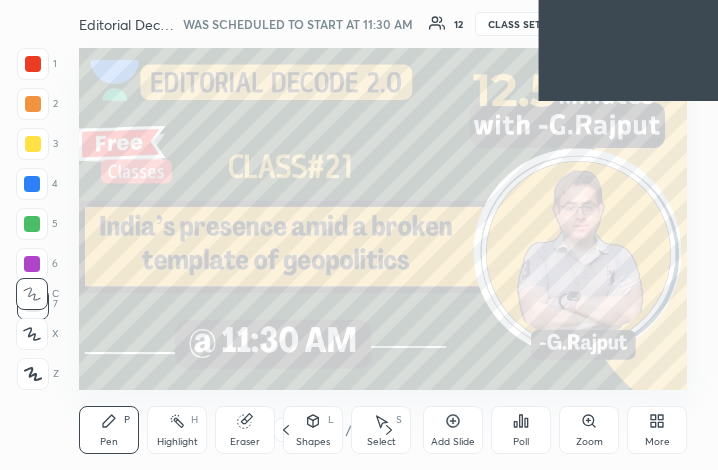 click on "More" at bounding box center (657, 430) 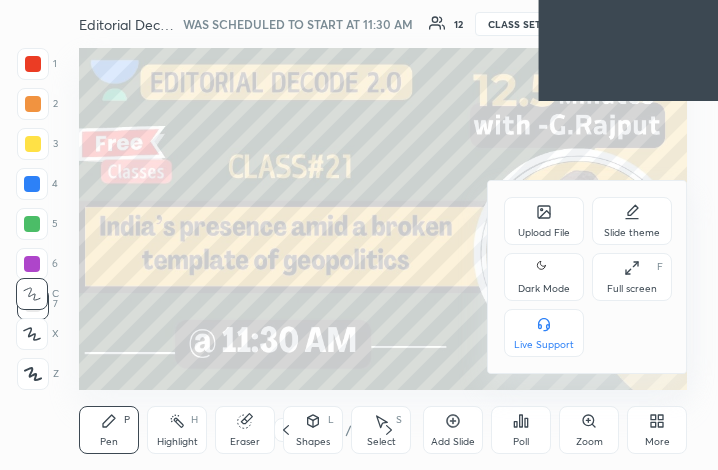 click on "Full screen" at bounding box center (632, 289) 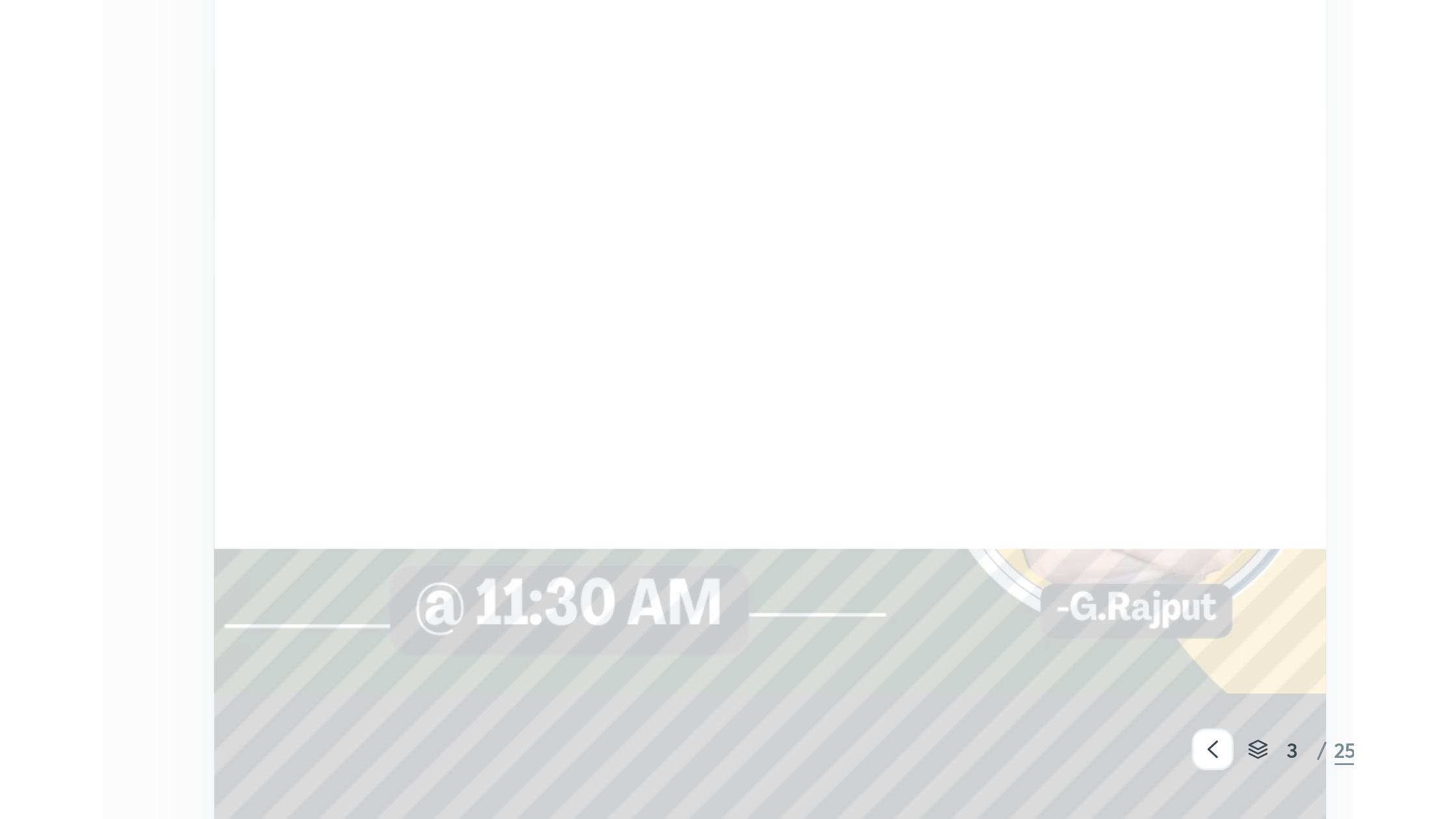 scroll, scrollTop: 64264, scrollLeft: 63680, axis: both 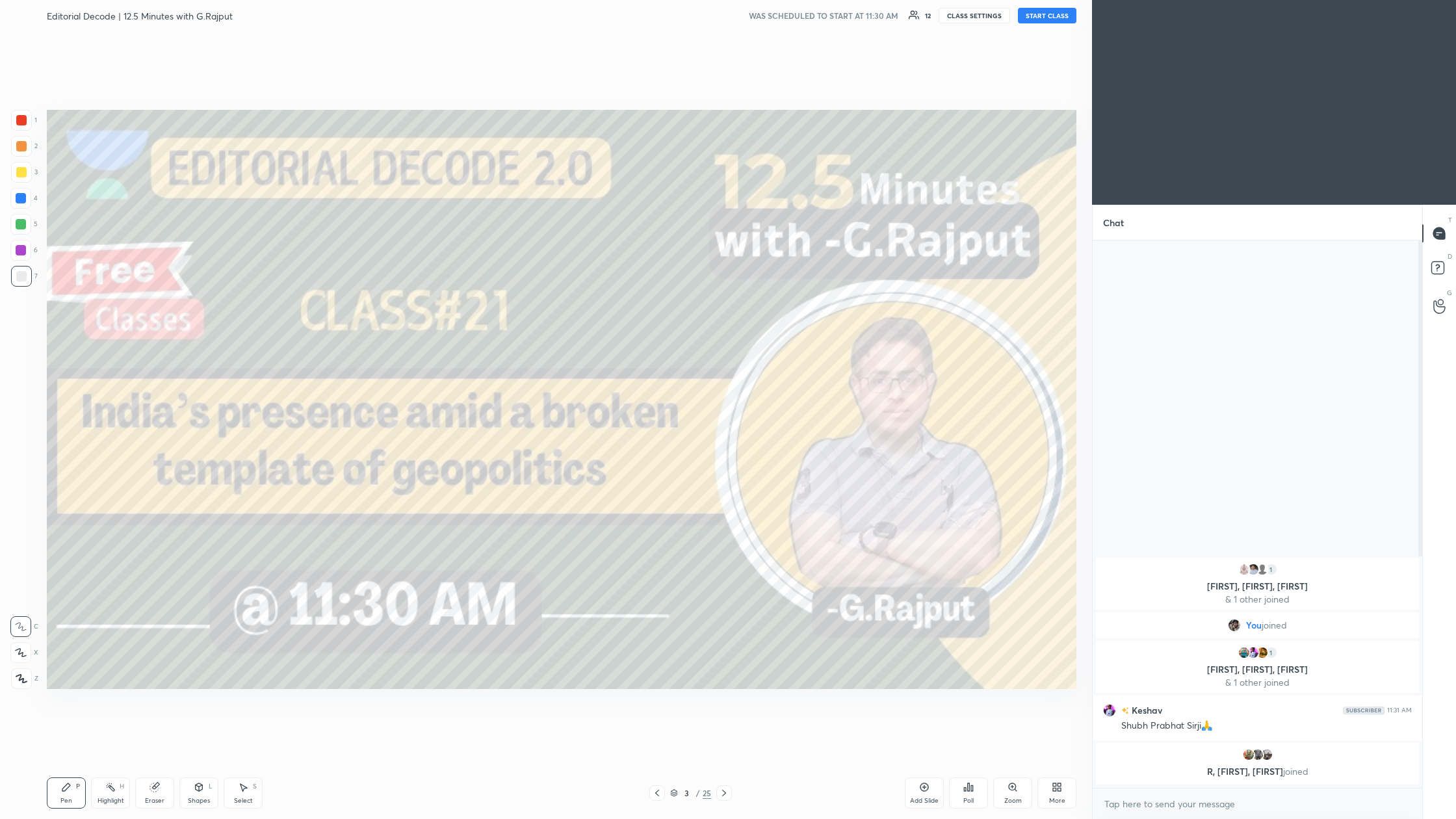 click on "1 2 3 4 5 6 7 C X Z C X Z E E Erase all   H H Editorial Decode | 12.5 Minutes with G.[LAST] WAS SCHEDULED TO START AT  11:30 AM 12 CLASS SETTINGS START CLASS Setting up your live class Back Editorial Decode | 12.5 Minutes with G.[LAST] G [LAST] Pen P Highlight H Eraser Shapes L Select S 3 / 25 Add Slide Poll Zoom More Chat 1 [FIRST], [FIRST], [FIRST] &  1 other  joined You  joined 1 [FIRST], [FIRST], [FIRST] &  1 other  joined Keshav 11:31 AM Shubh Prabhat Sirji🙏 R, [FIRST], [FIRST]  joined 9 NEW MESSAGES Enable hand raising Enable raise hand to speak to learners. Once enabled, chat will be turned off temporarily. Enable x   introducing Raise a hand with a doubt Now learners can raise their hand along with a doubt  How it works? Doubts asked by learners will show up here Raise hand disabled You have disabled Raise hand currently. Enable it to invite learners to speak Enable Can't raise hand Looks like educator just invited you to speak. Please wait before you can raise your hand again. Got it T Messages (T) D G ​" at bounding box center (728, 410) 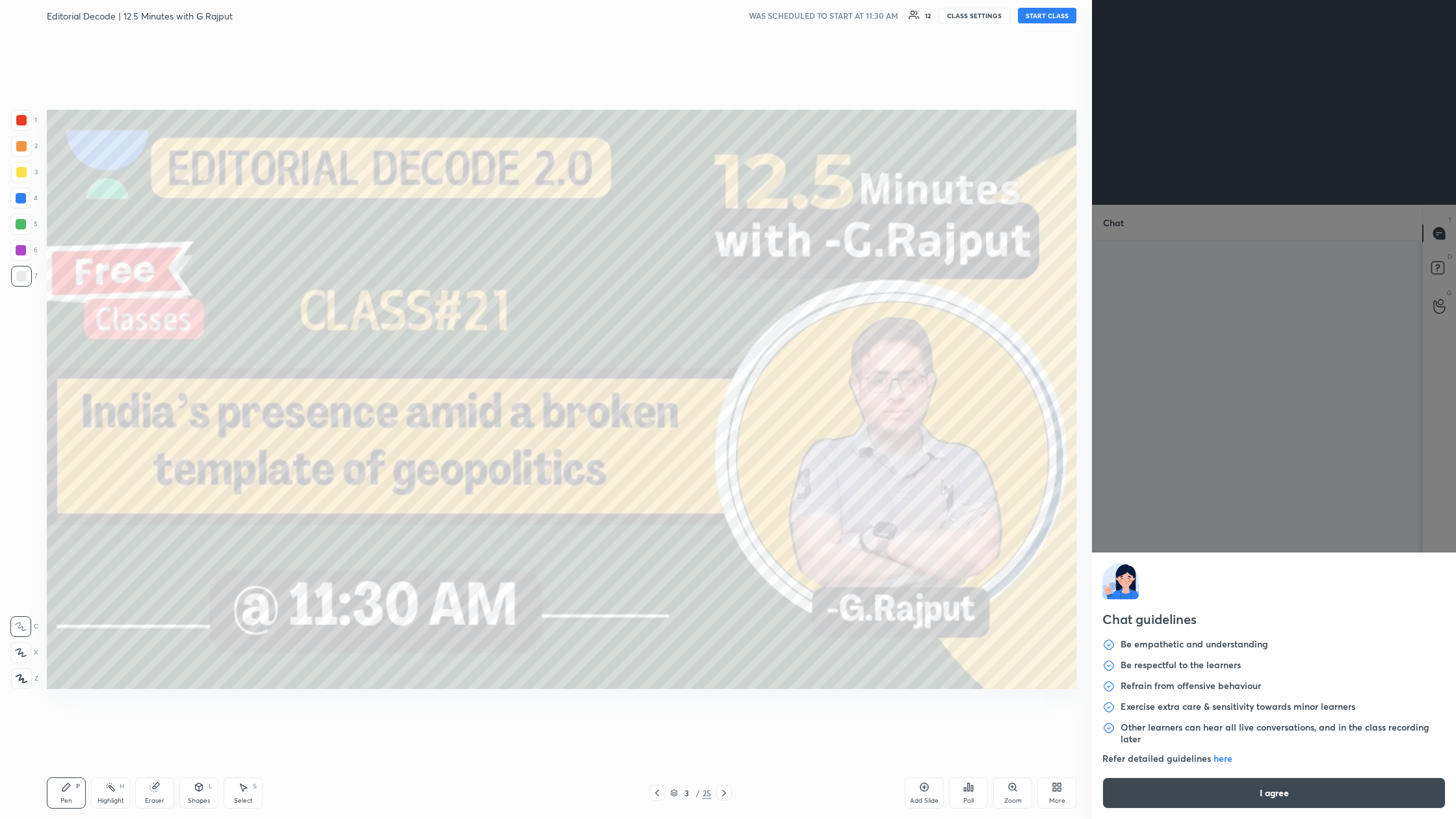click on "I agree" at bounding box center [1274, 793] 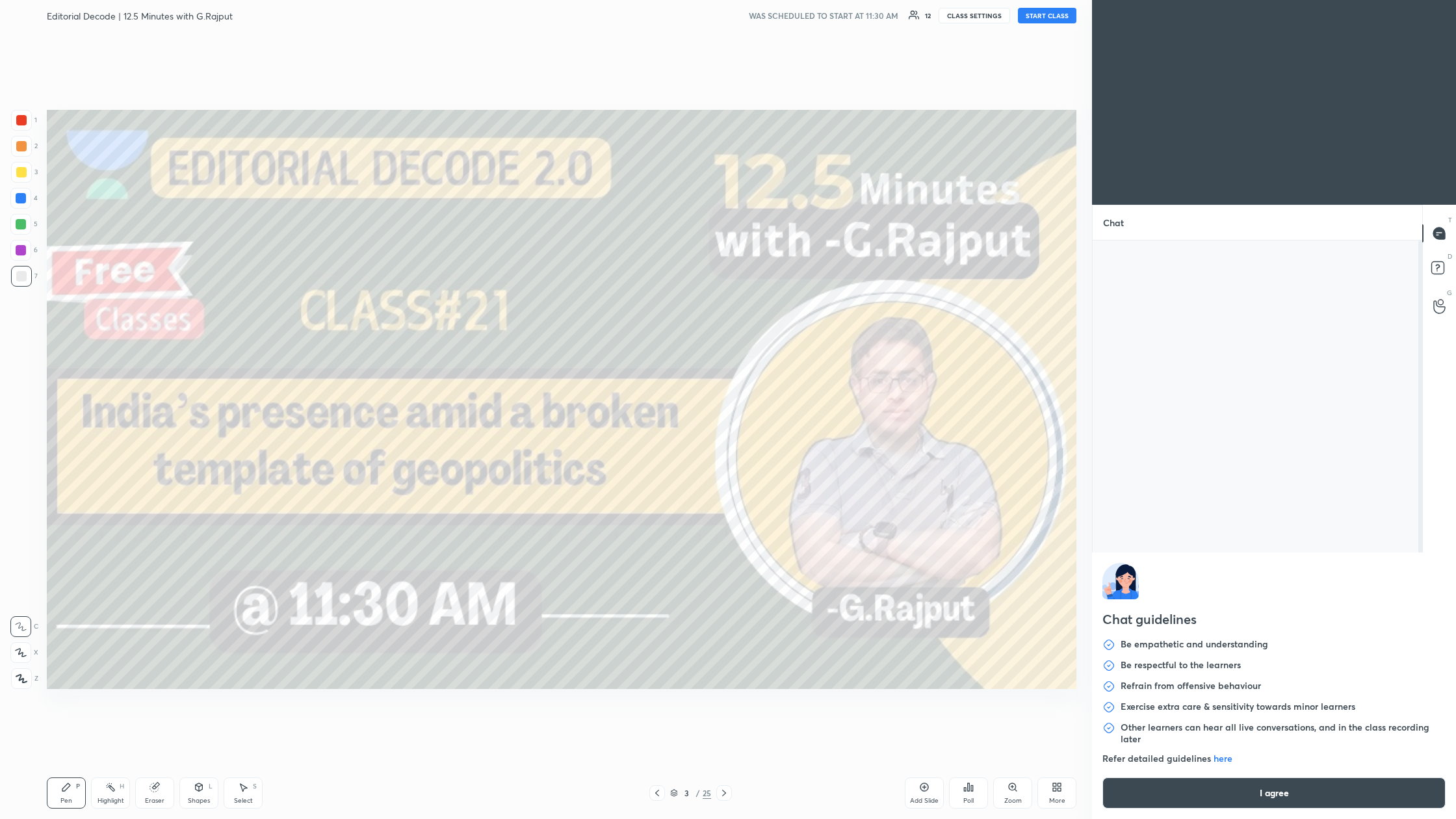 type on "x" 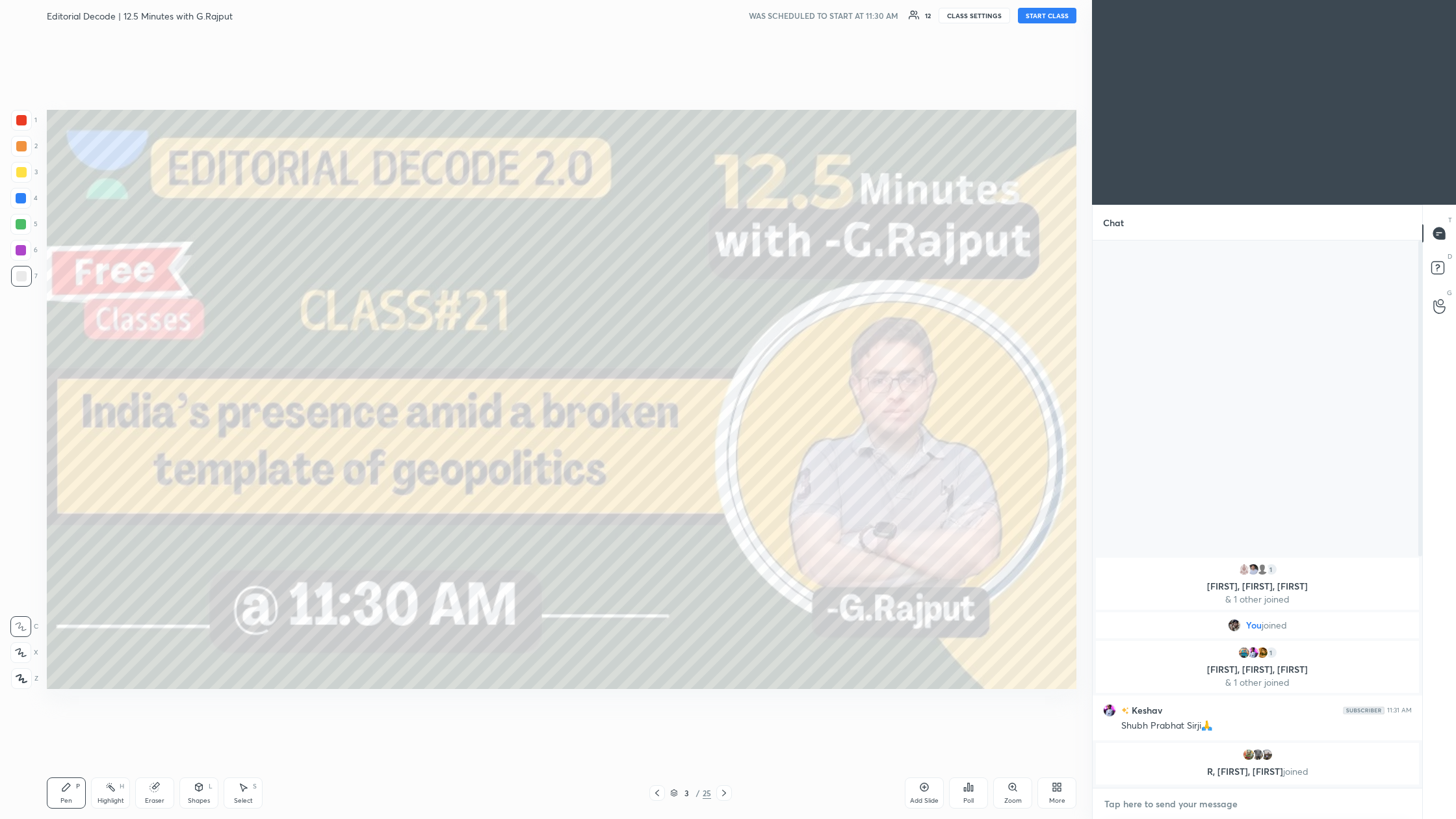 paste on "https://t.me/grajputs" 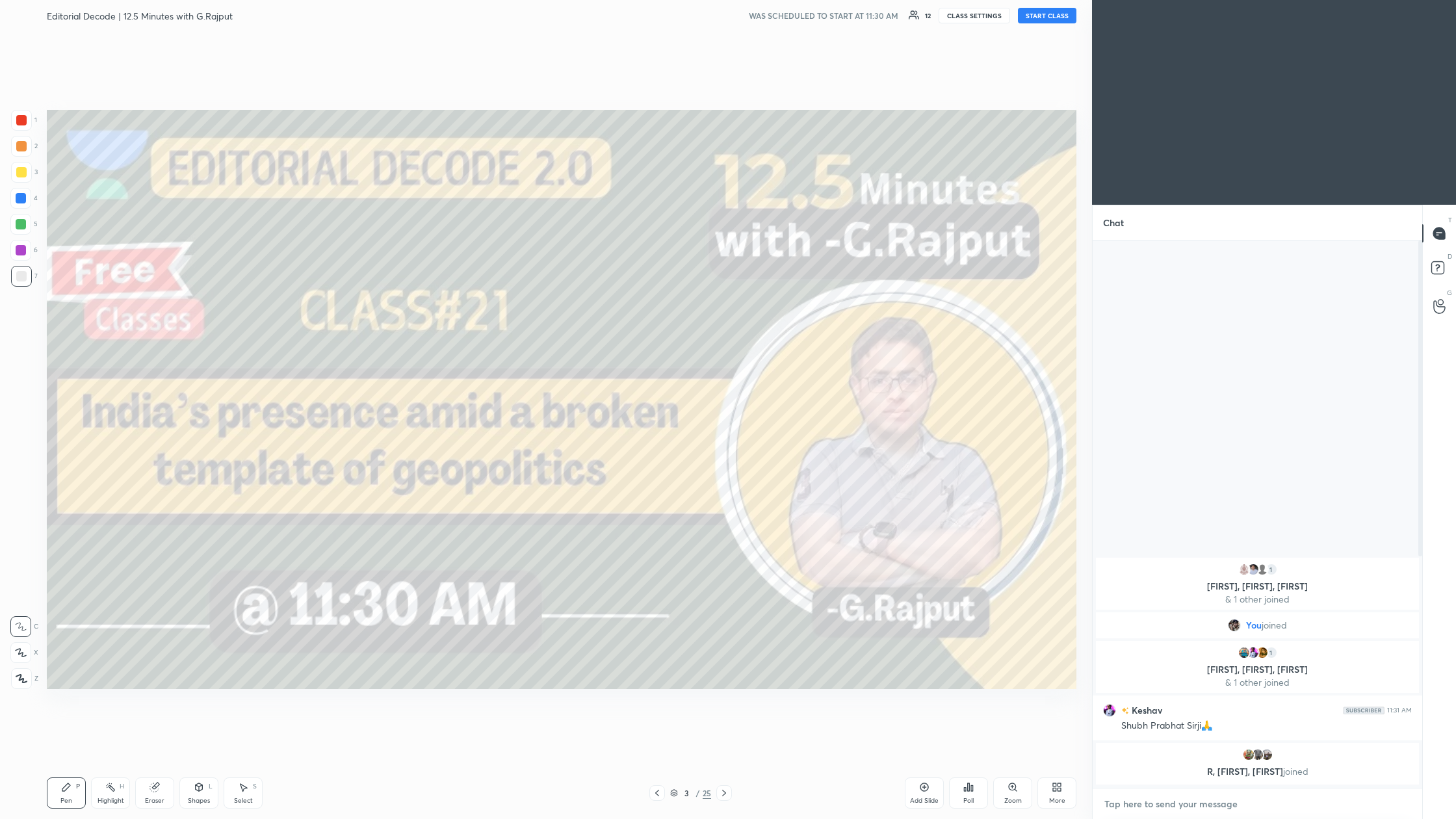type on "https://t.me/grajputs" 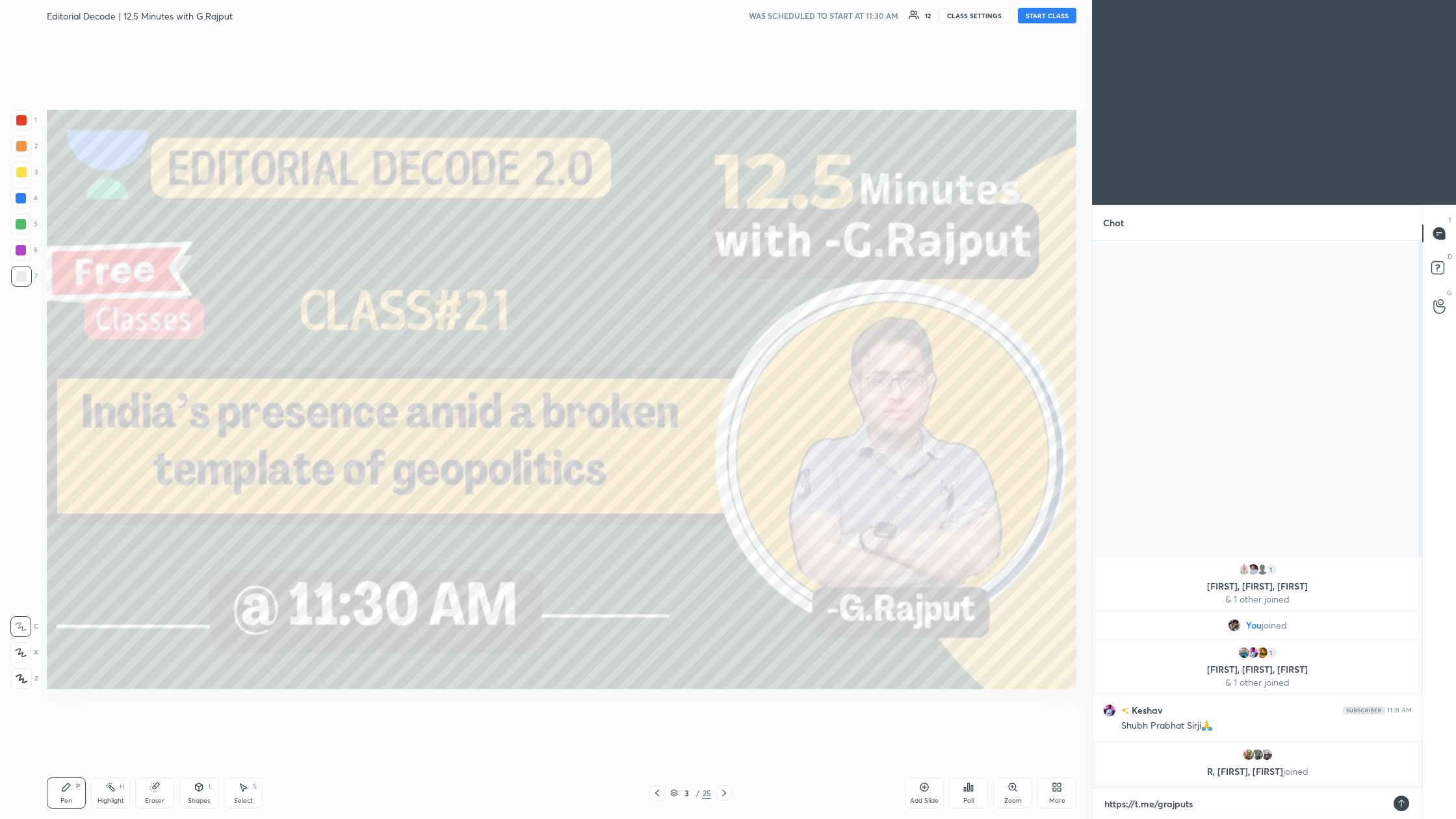 type 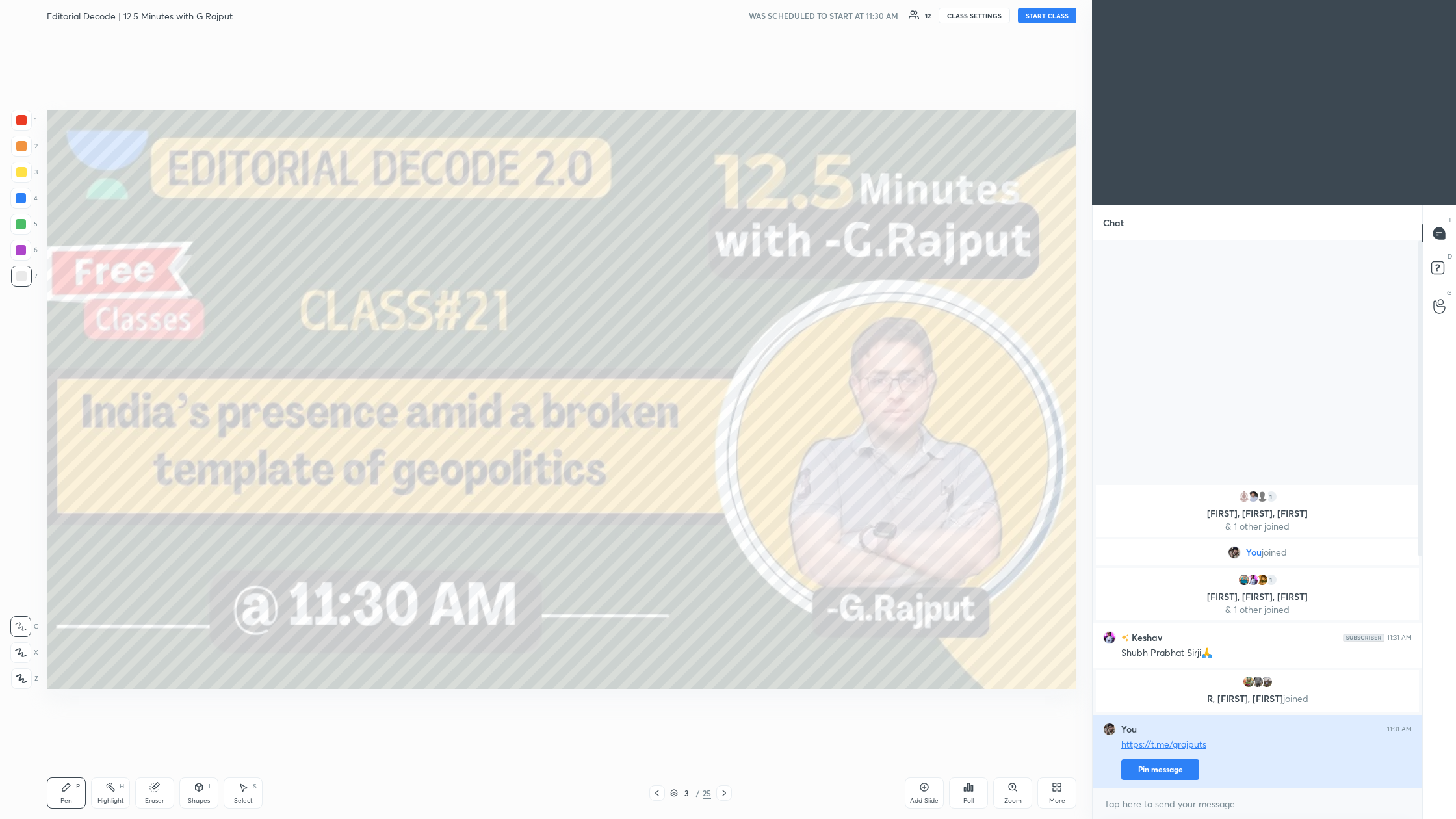 click on "Pin message" at bounding box center (1160, 770) 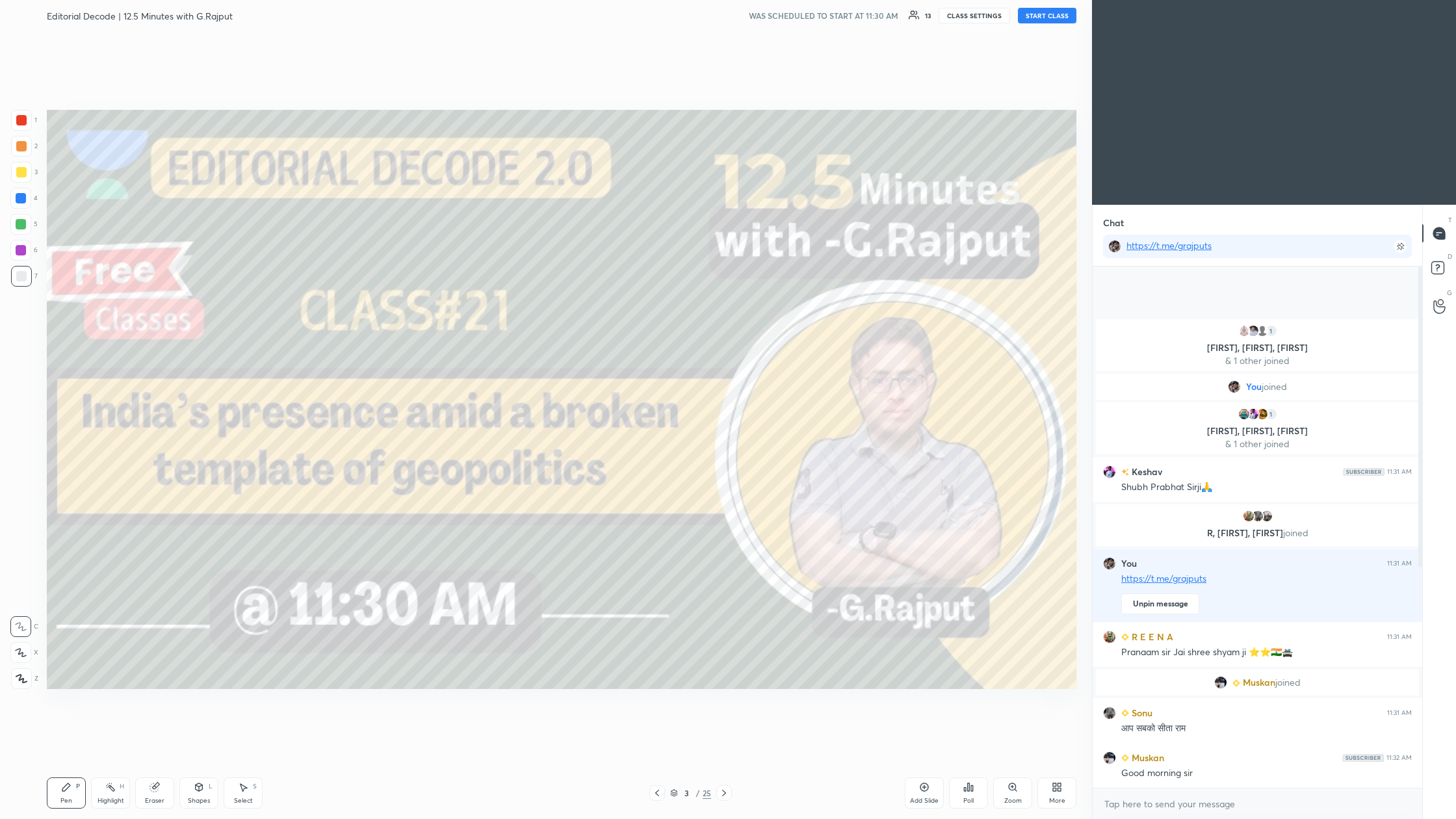 click on "START CLASS" at bounding box center [1047, 16] 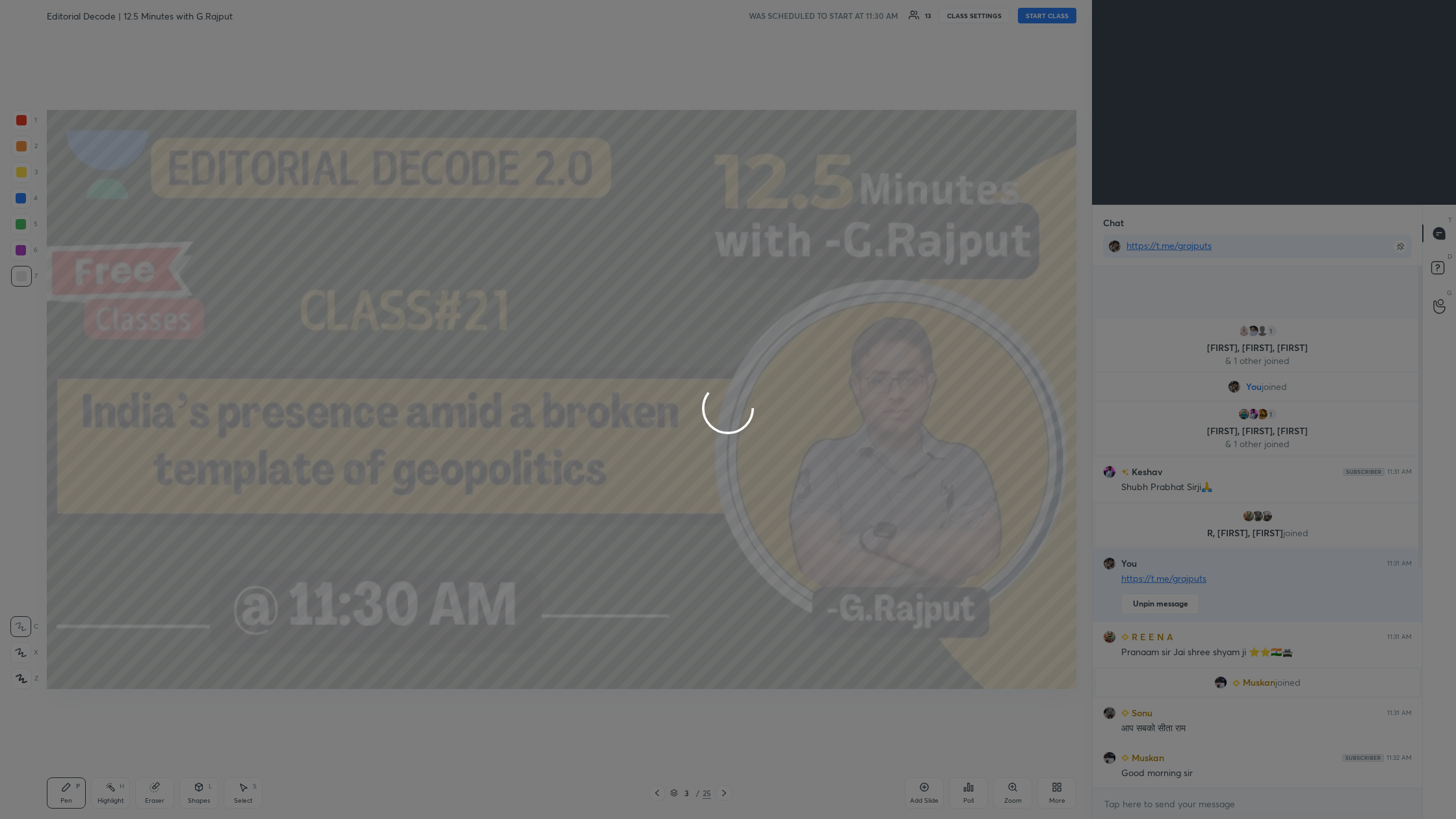 type on "x" 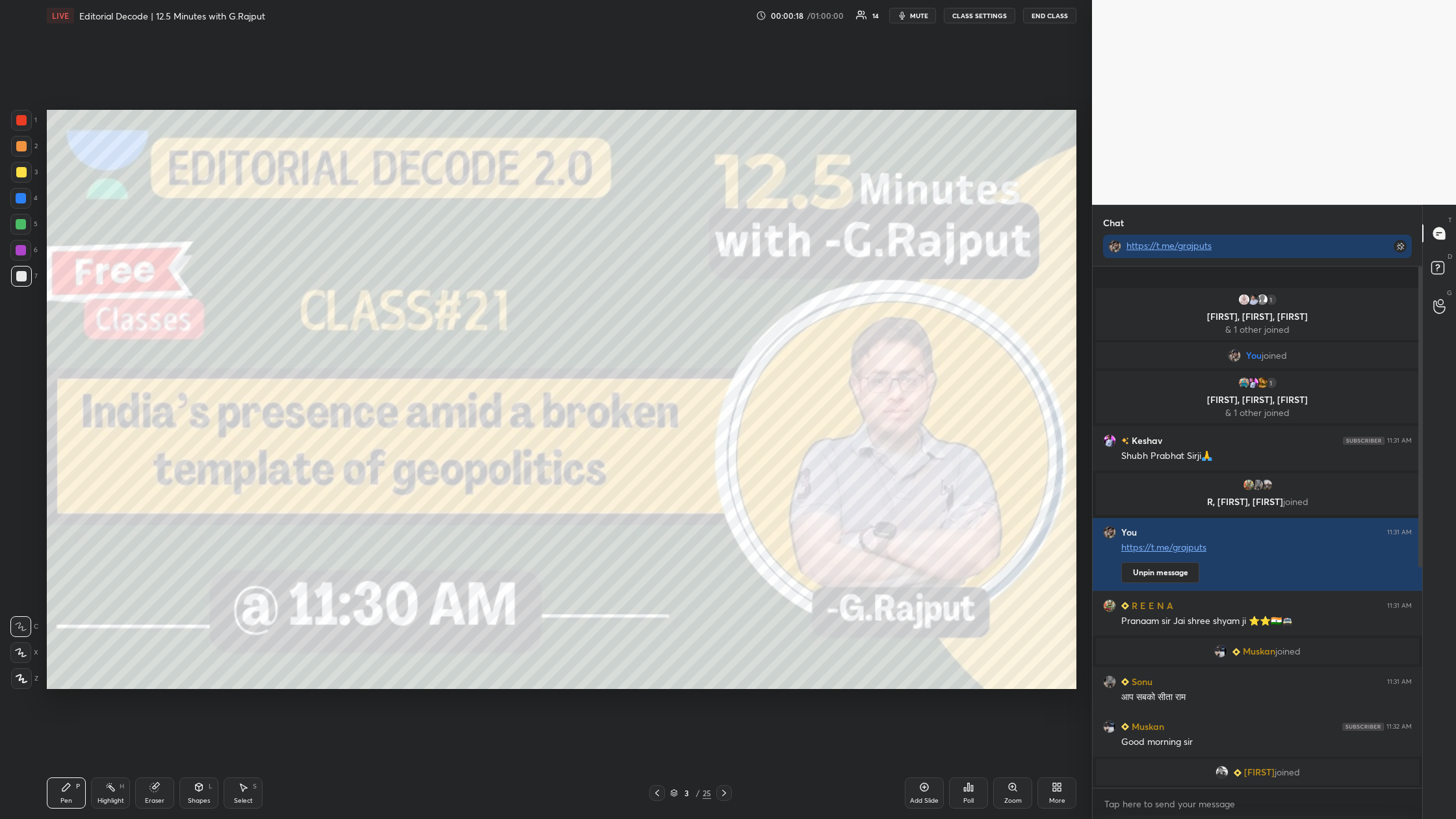 type 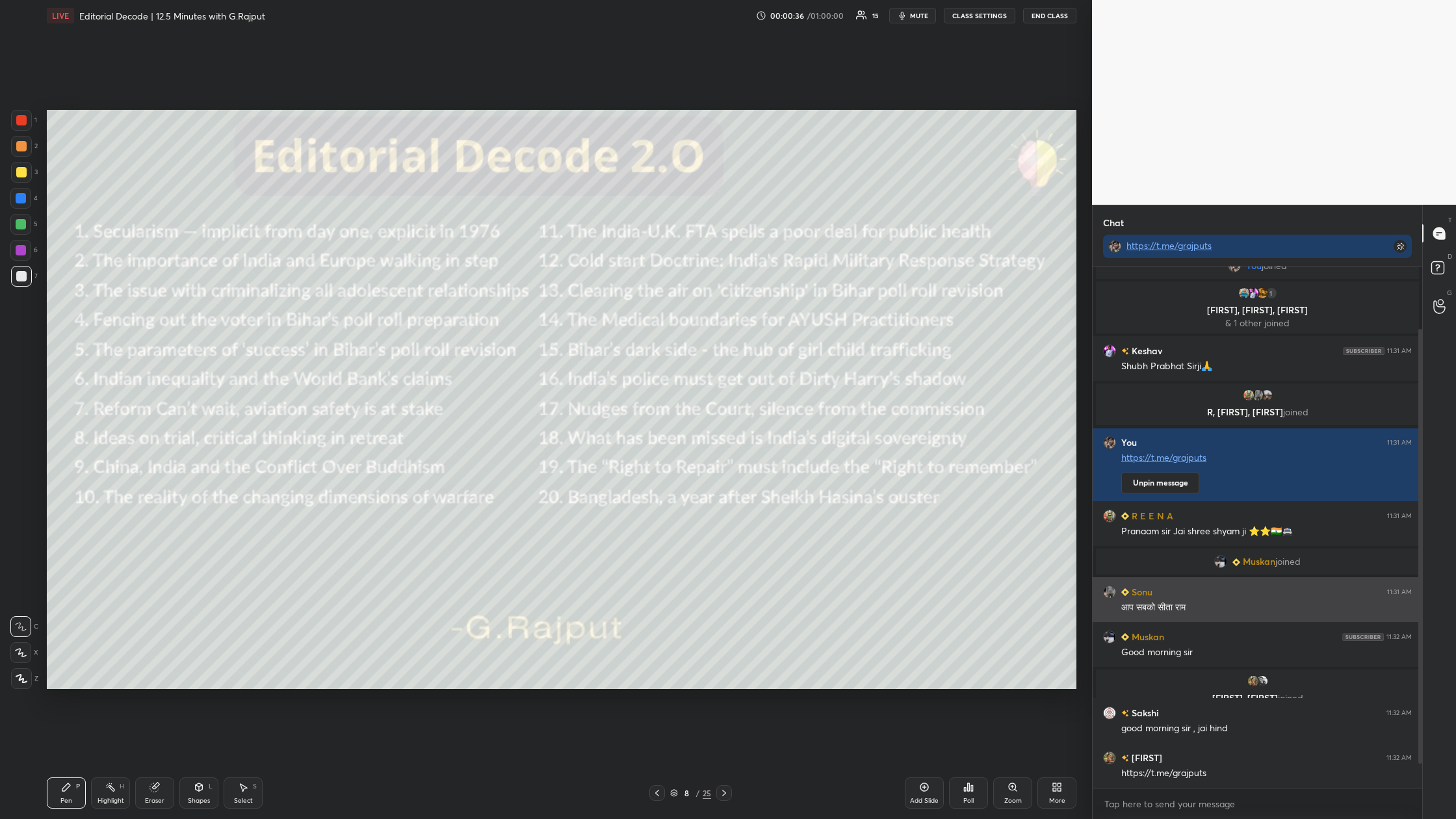 scroll, scrollTop: 116, scrollLeft: 0, axis: vertical 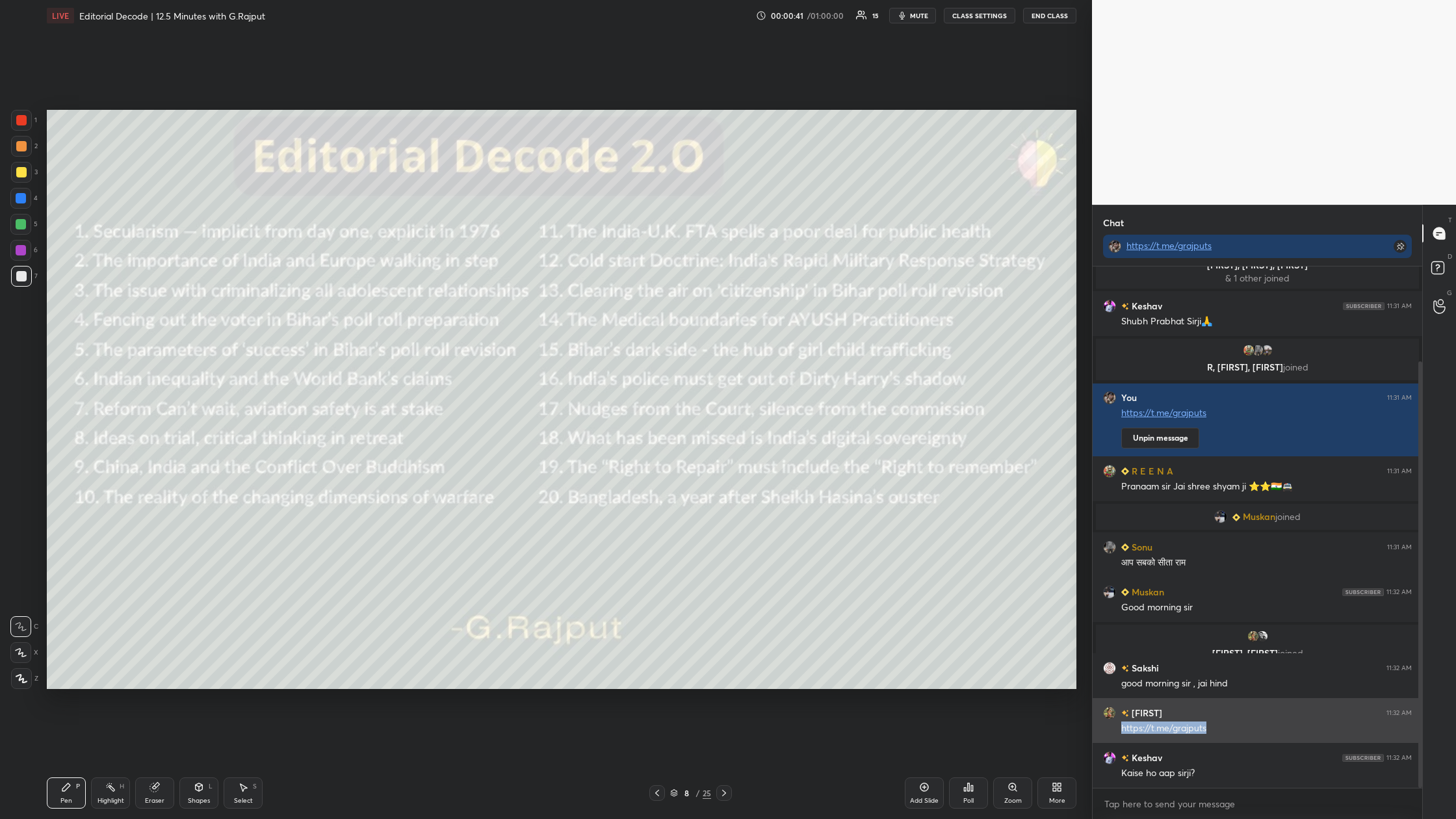 drag, startPoint x: 1220, startPoint y: 723, endPoint x: 1117, endPoint y: 729, distance: 103.17461 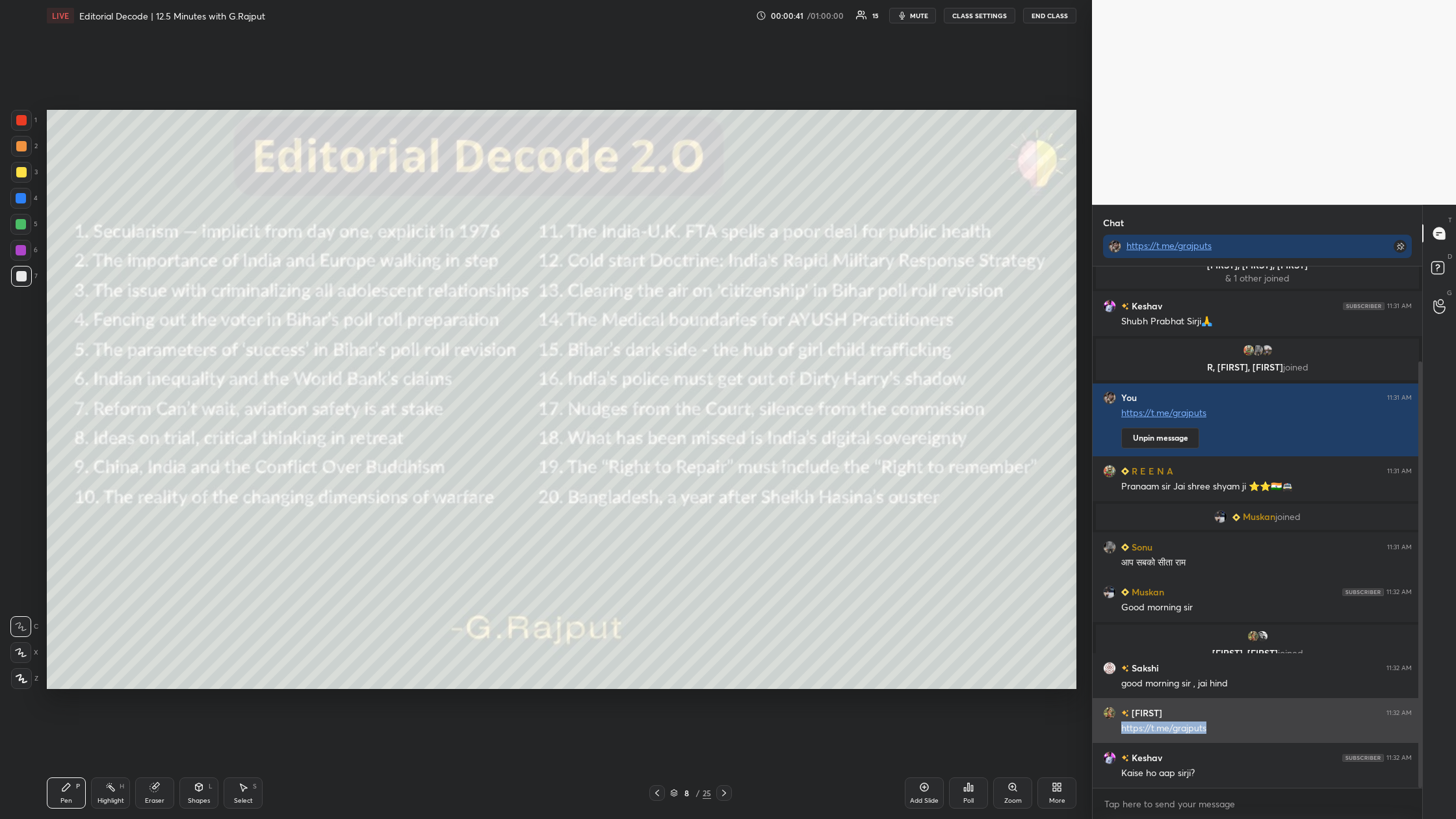 click on "[FIRST] 11:32 AM https://t.me/g[LAST]" at bounding box center (1257, 720) 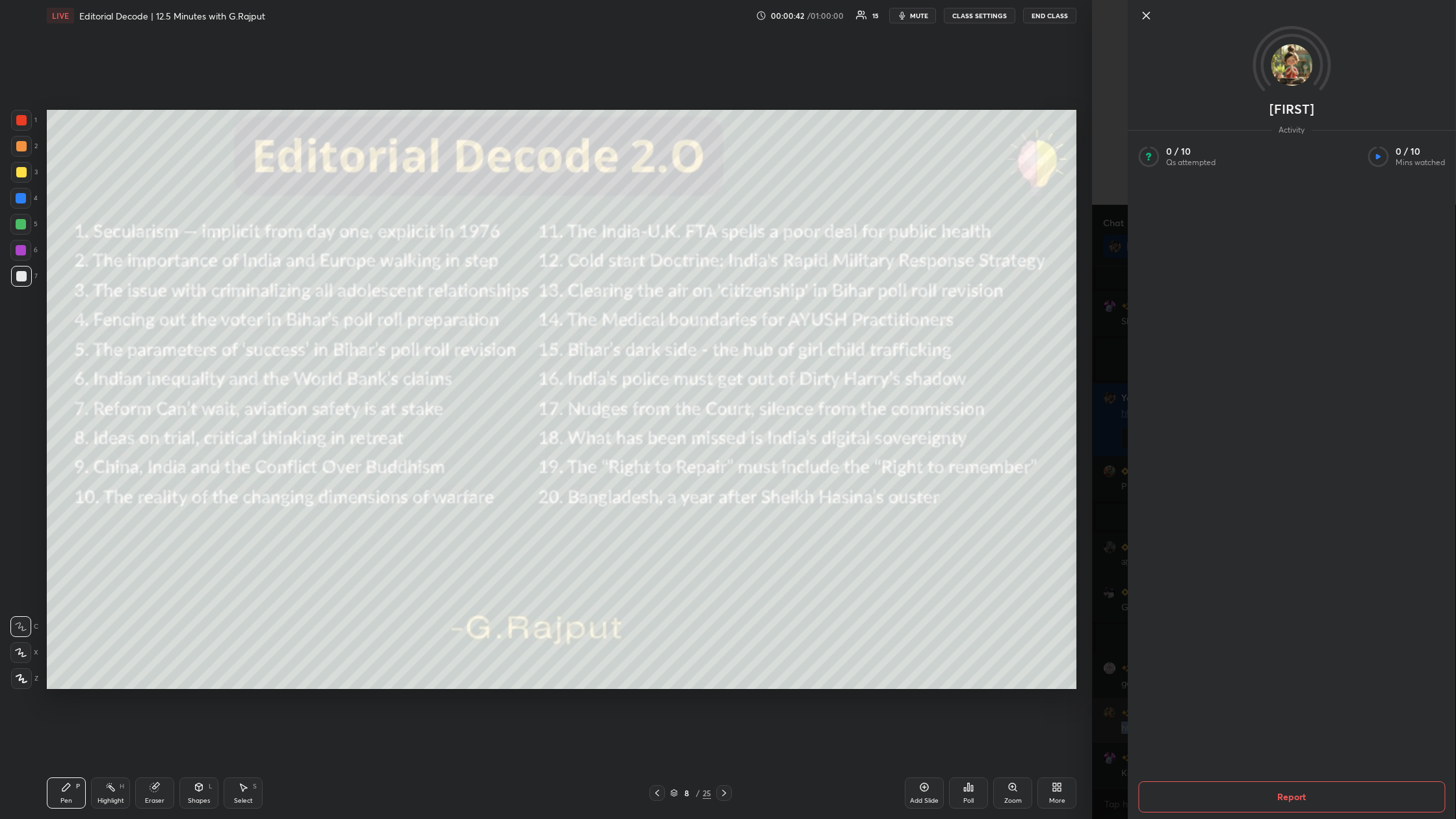 copy on "https://t.me/grajputs" 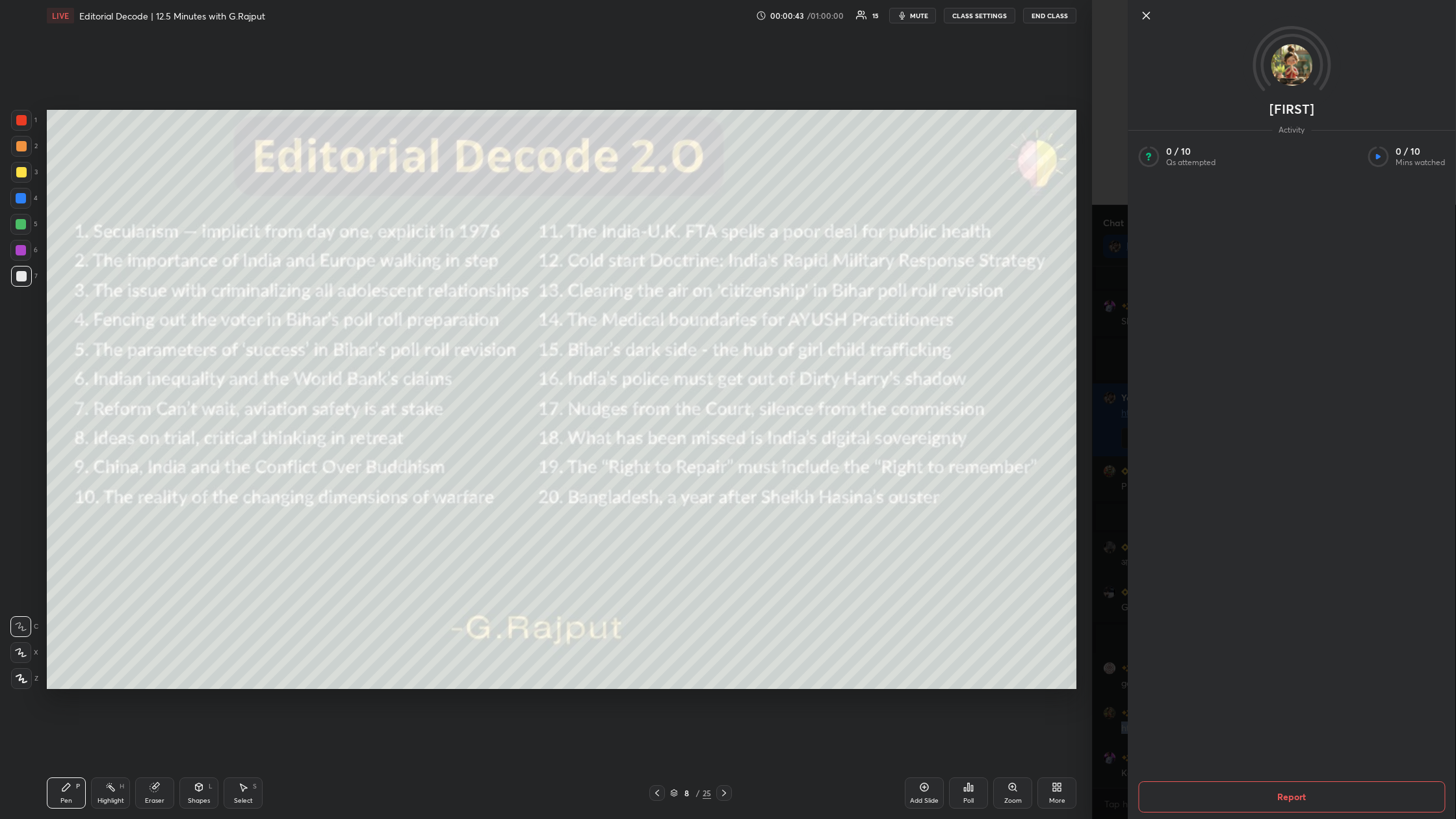 drag, startPoint x: 1052, startPoint y: 731, endPoint x: 1114, endPoint y: 746, distance: 63.78871 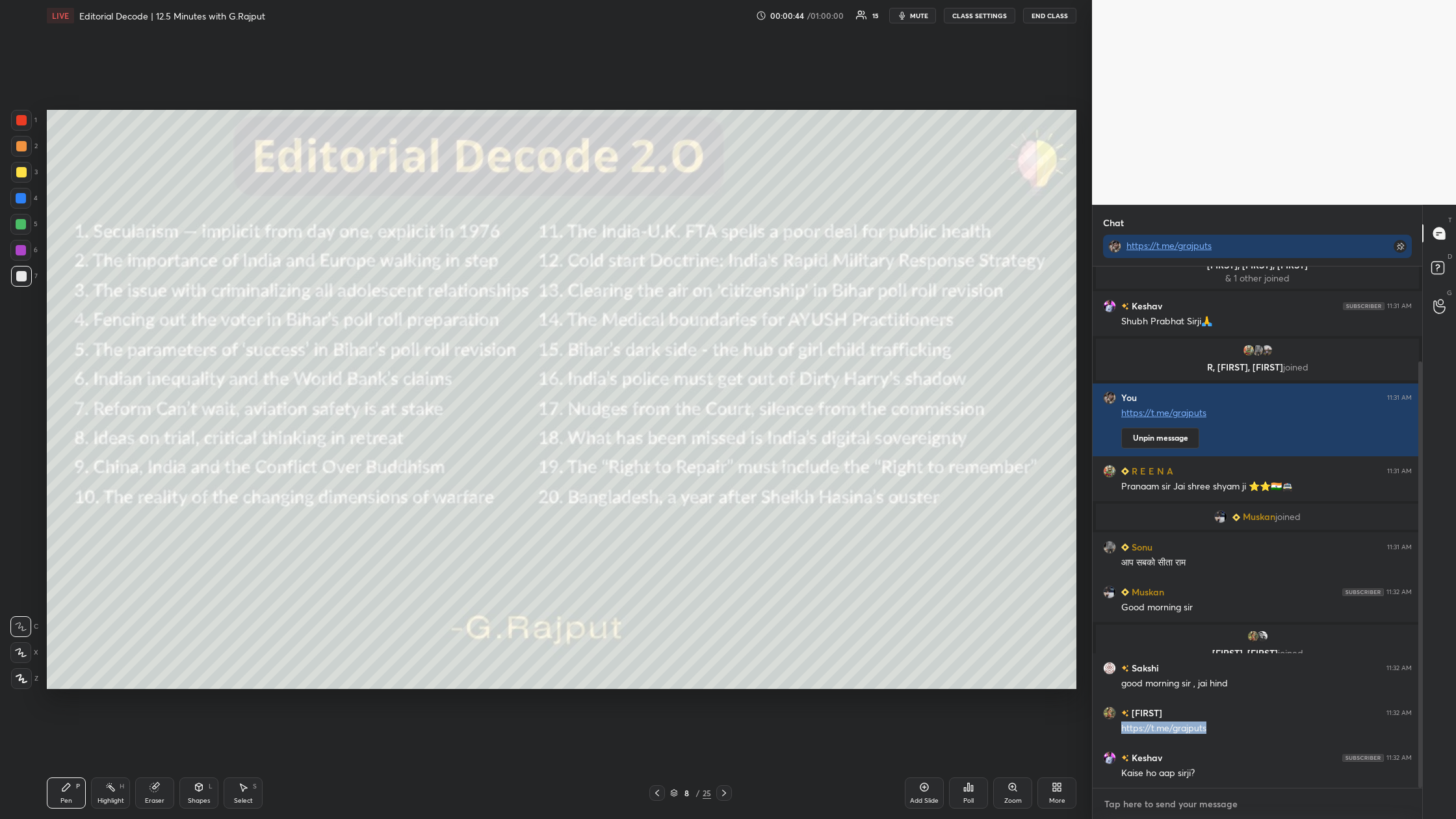 type on "x" 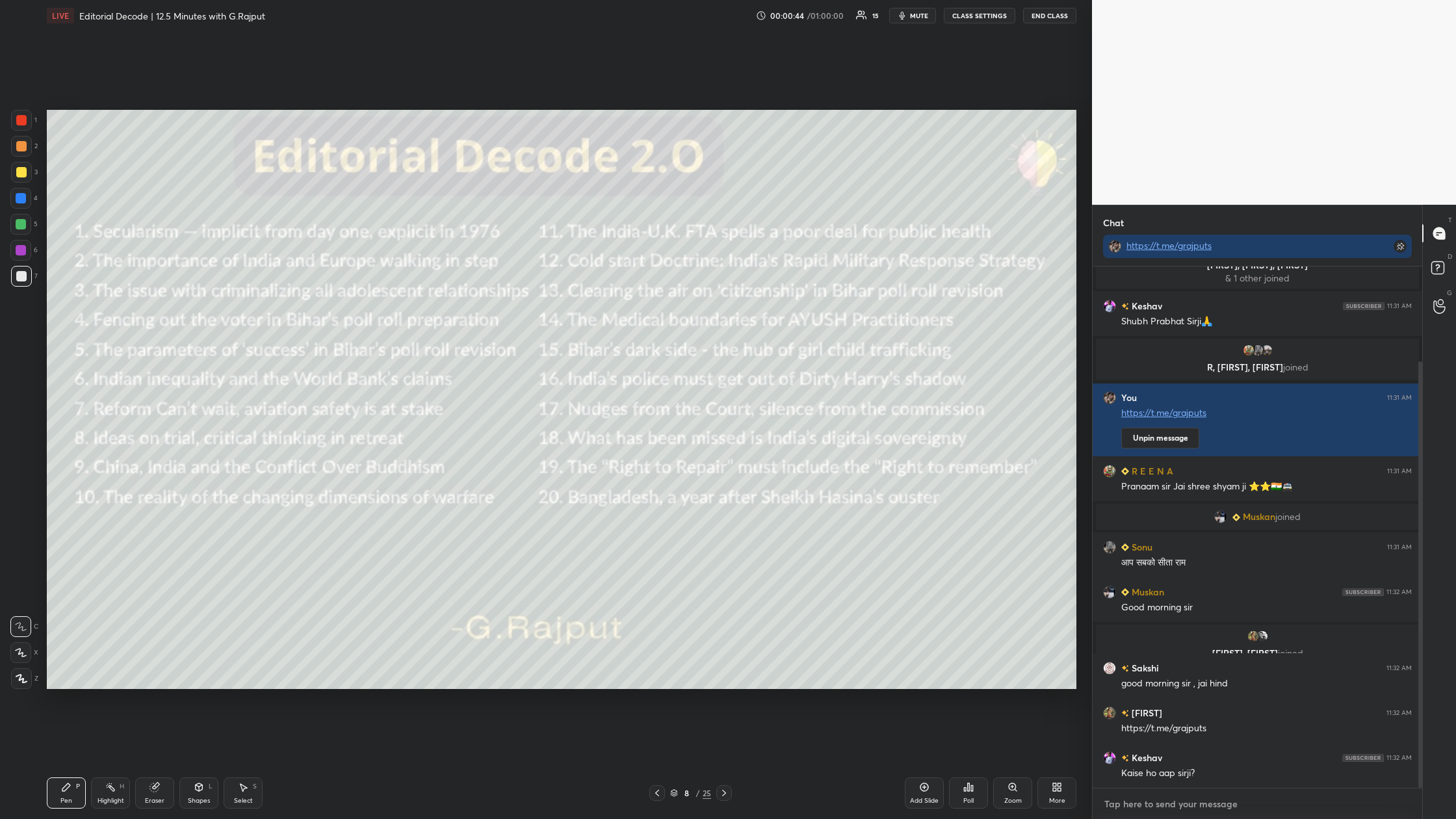 click at bounding box center [1257, 804] 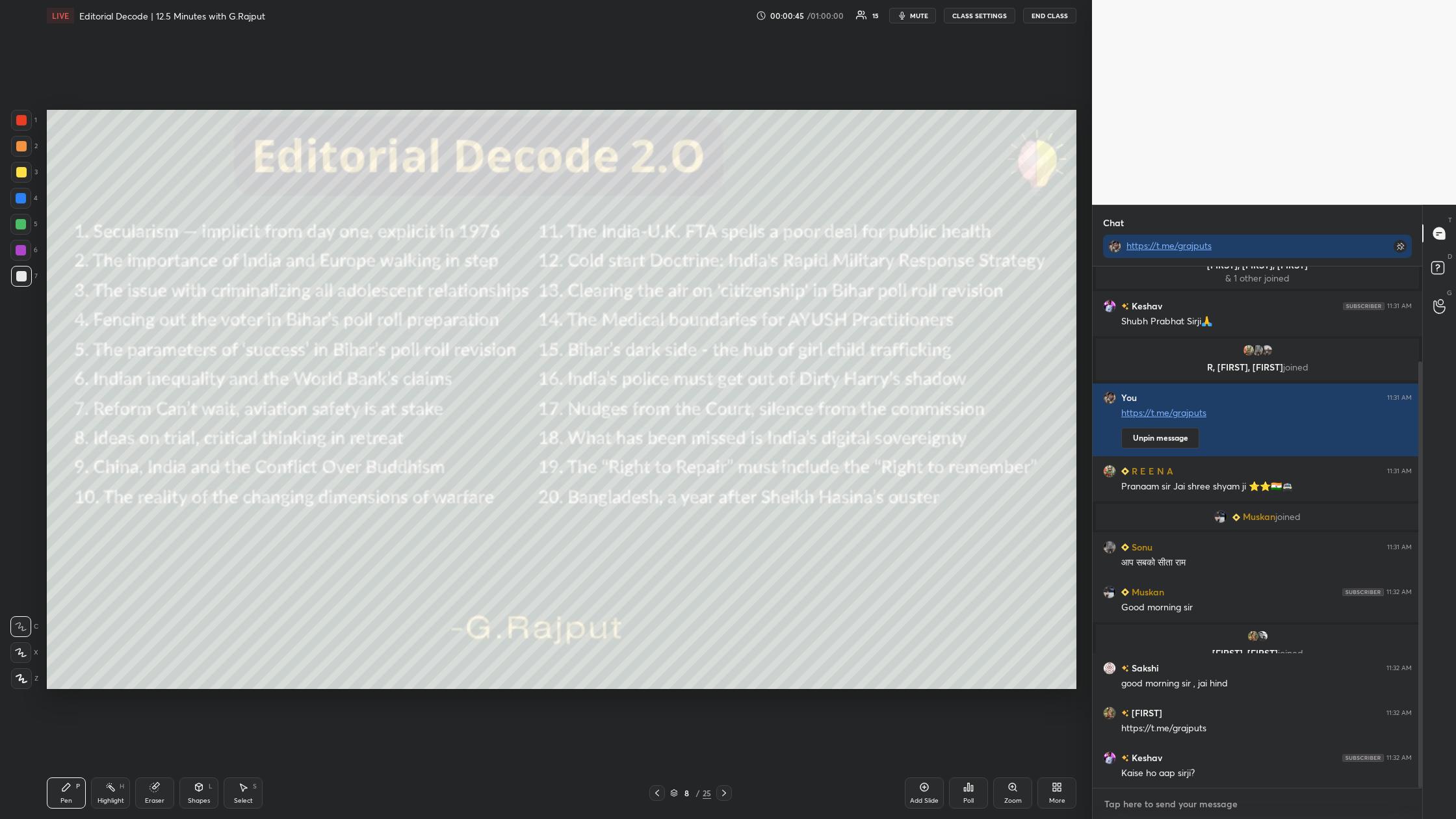 paste on "https://t.me/grajputs" 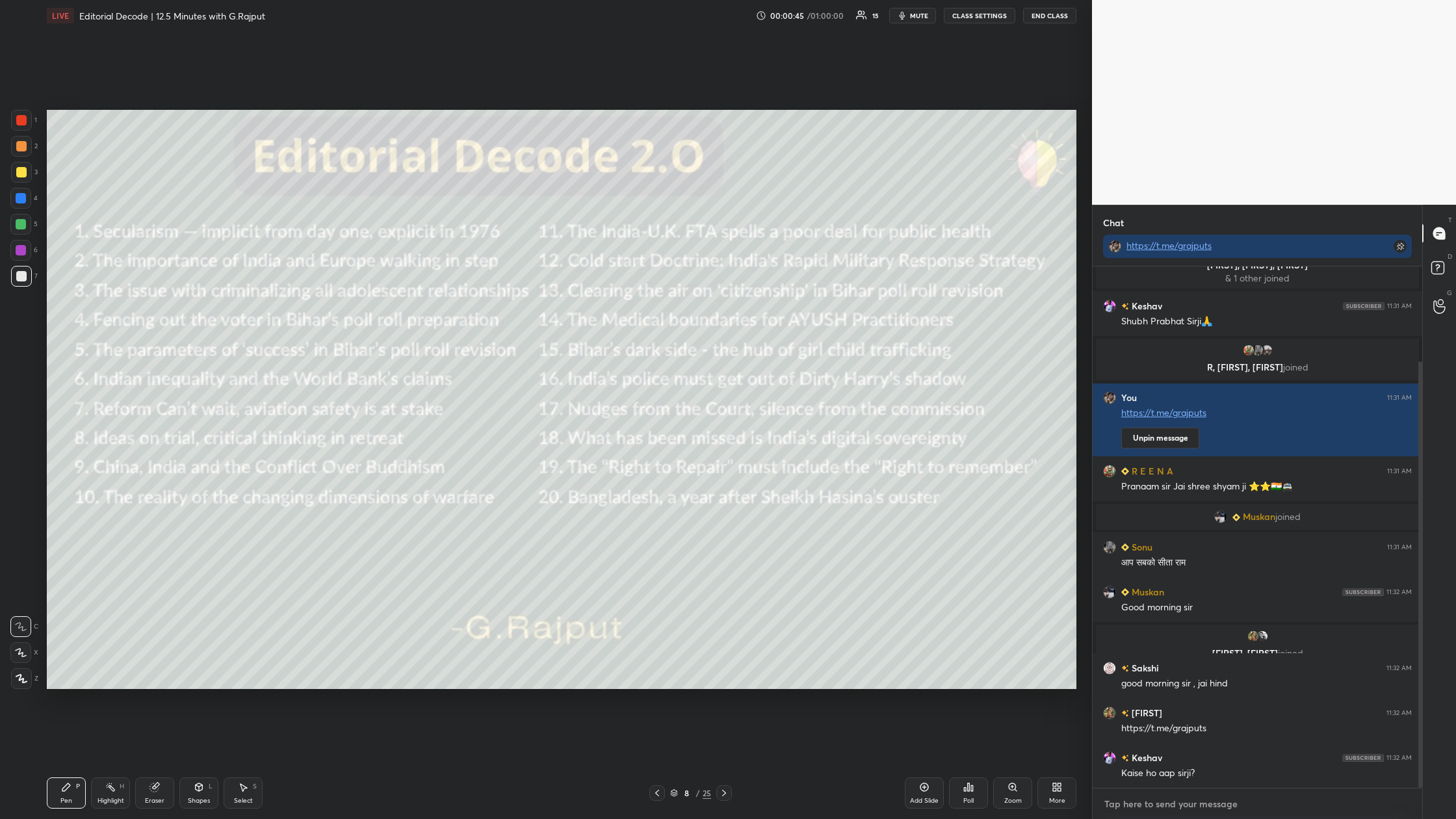type on "https://t.me/grajputs" 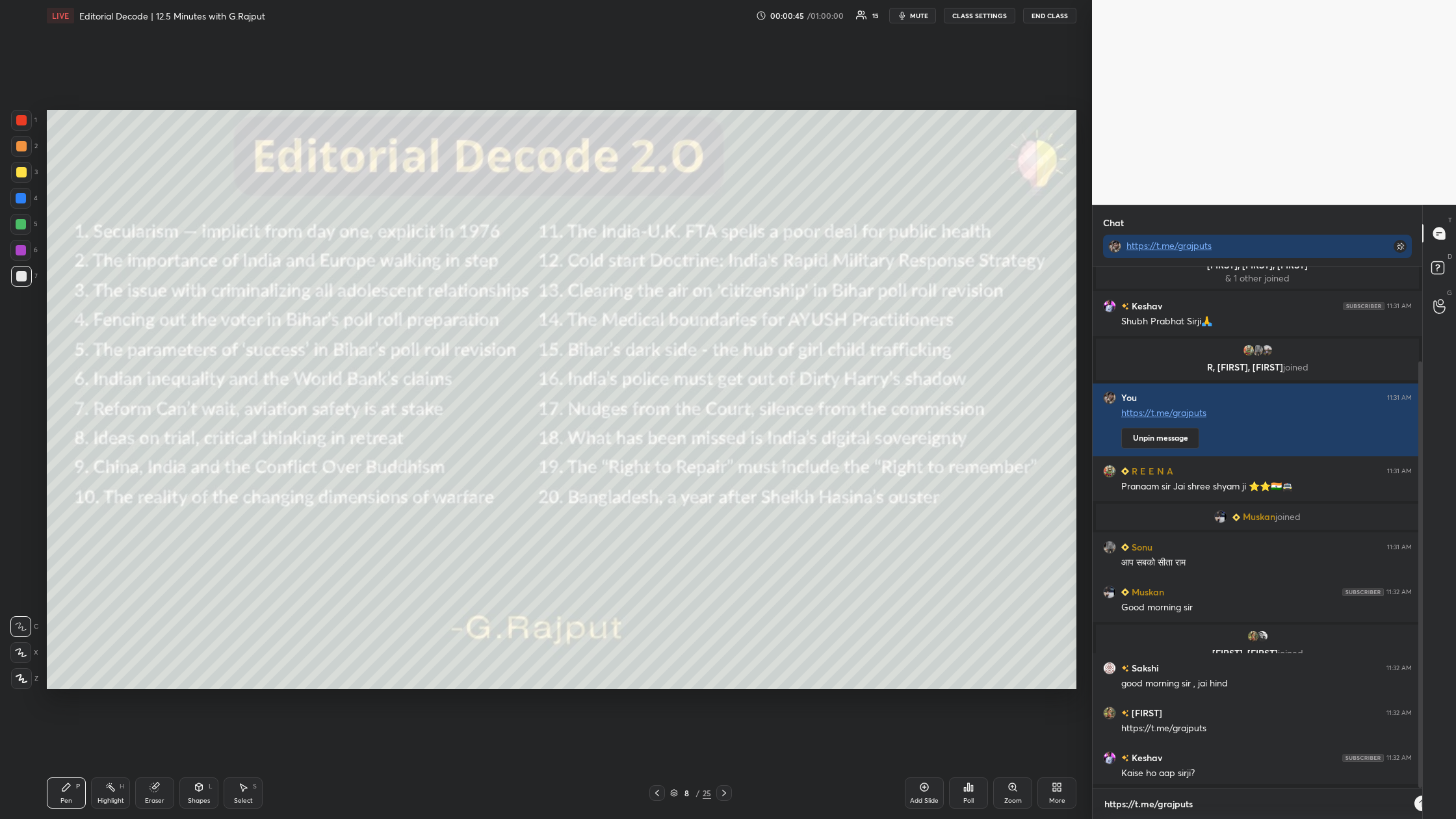 scroll, scrollTop: 514, scrollLeft: 326, axis: both 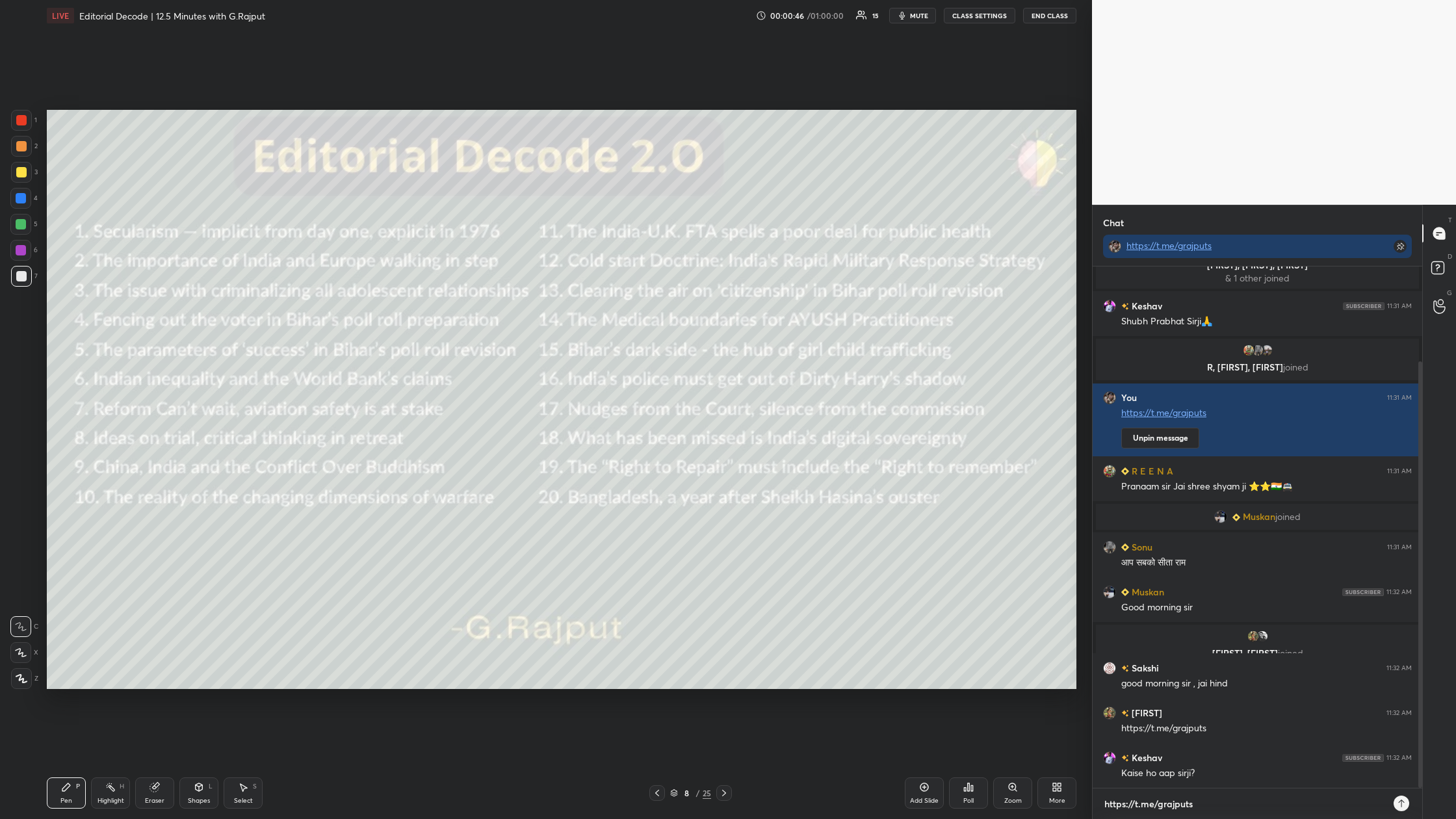 type 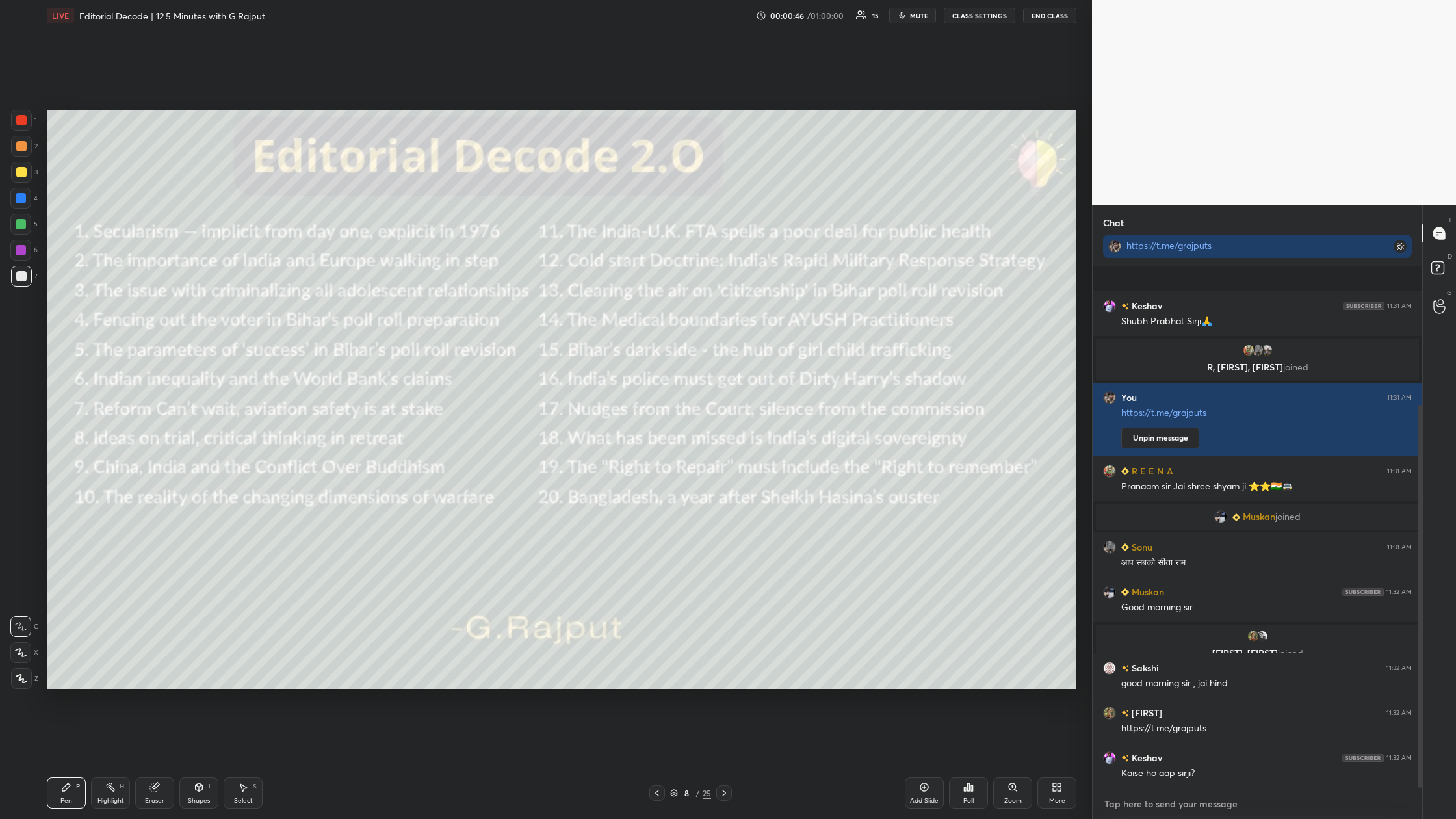 scroll, scrollTop: 188, scrollLeft: 0, axis: vertical 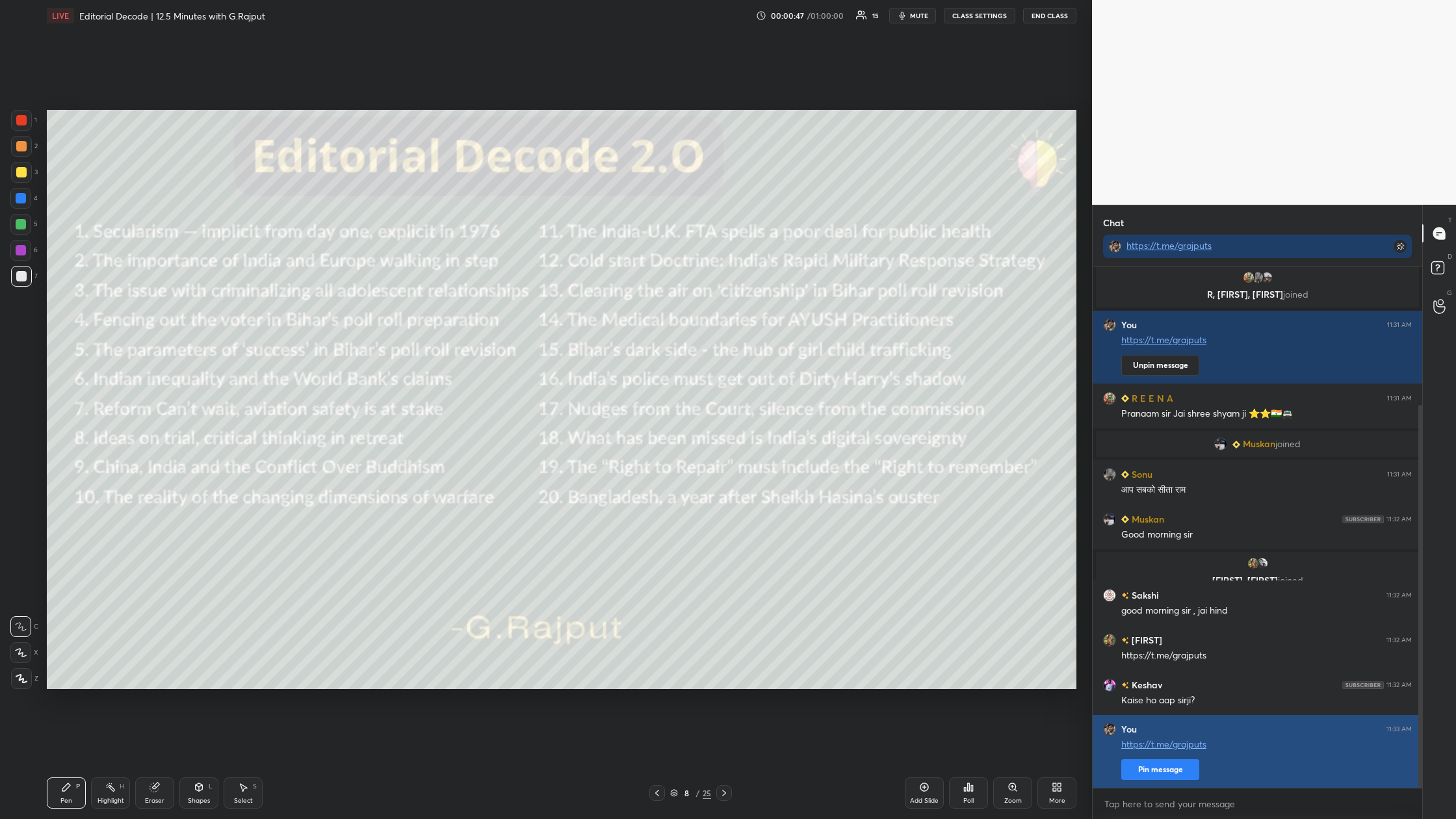 type on "x" 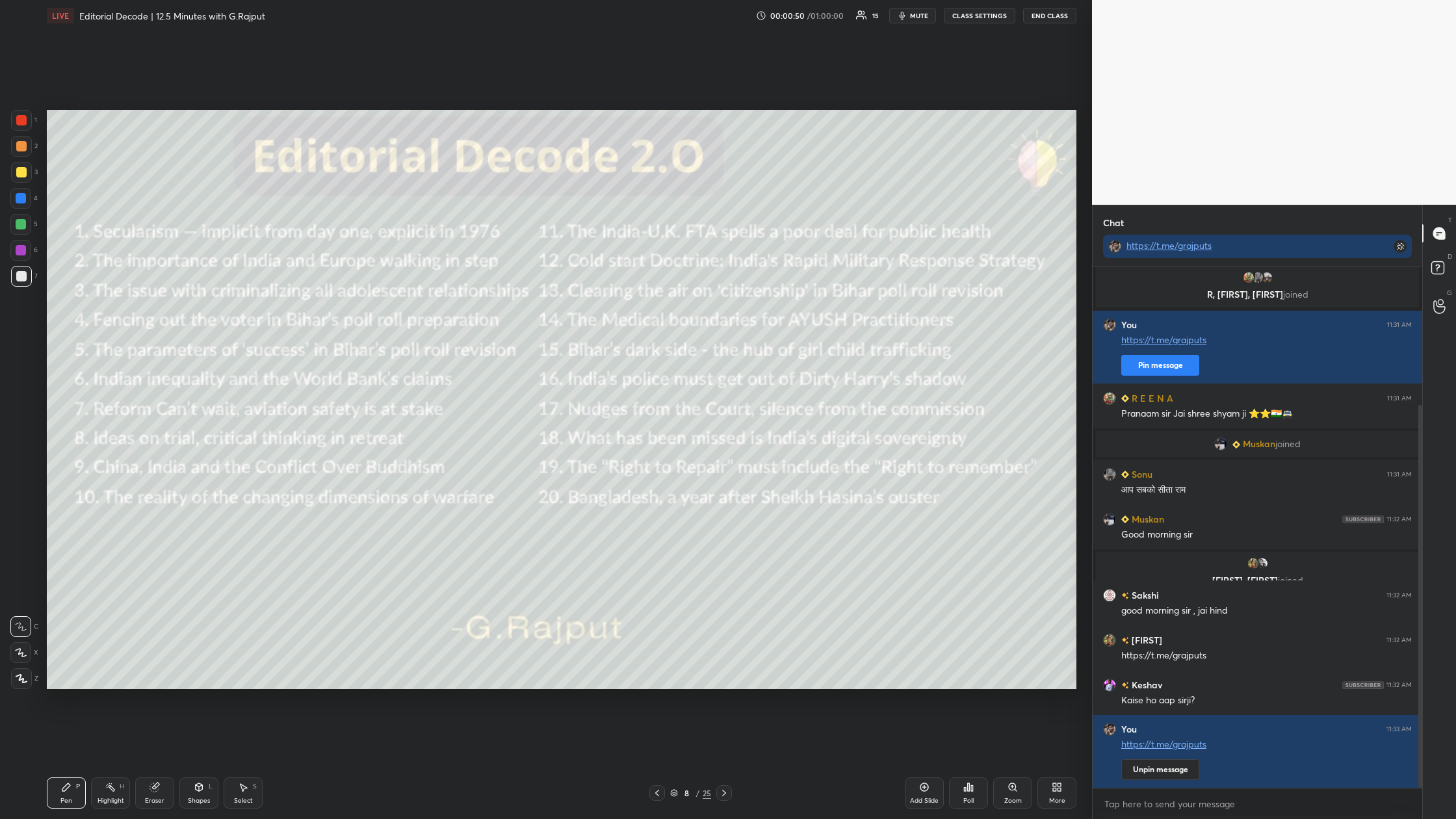 scroll, scrollTop: 233, scrollLeft: 0, axis: vertical 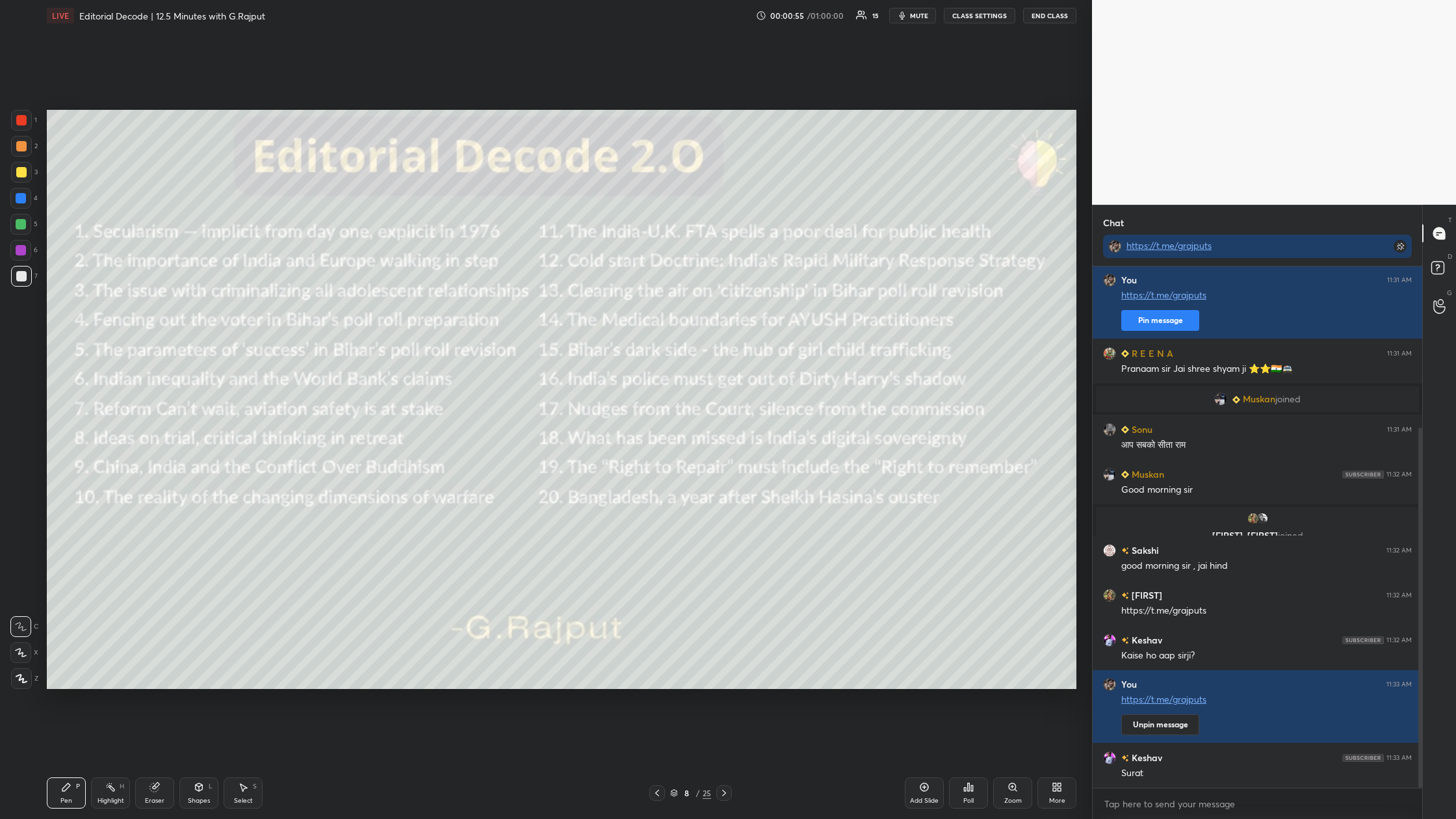 type 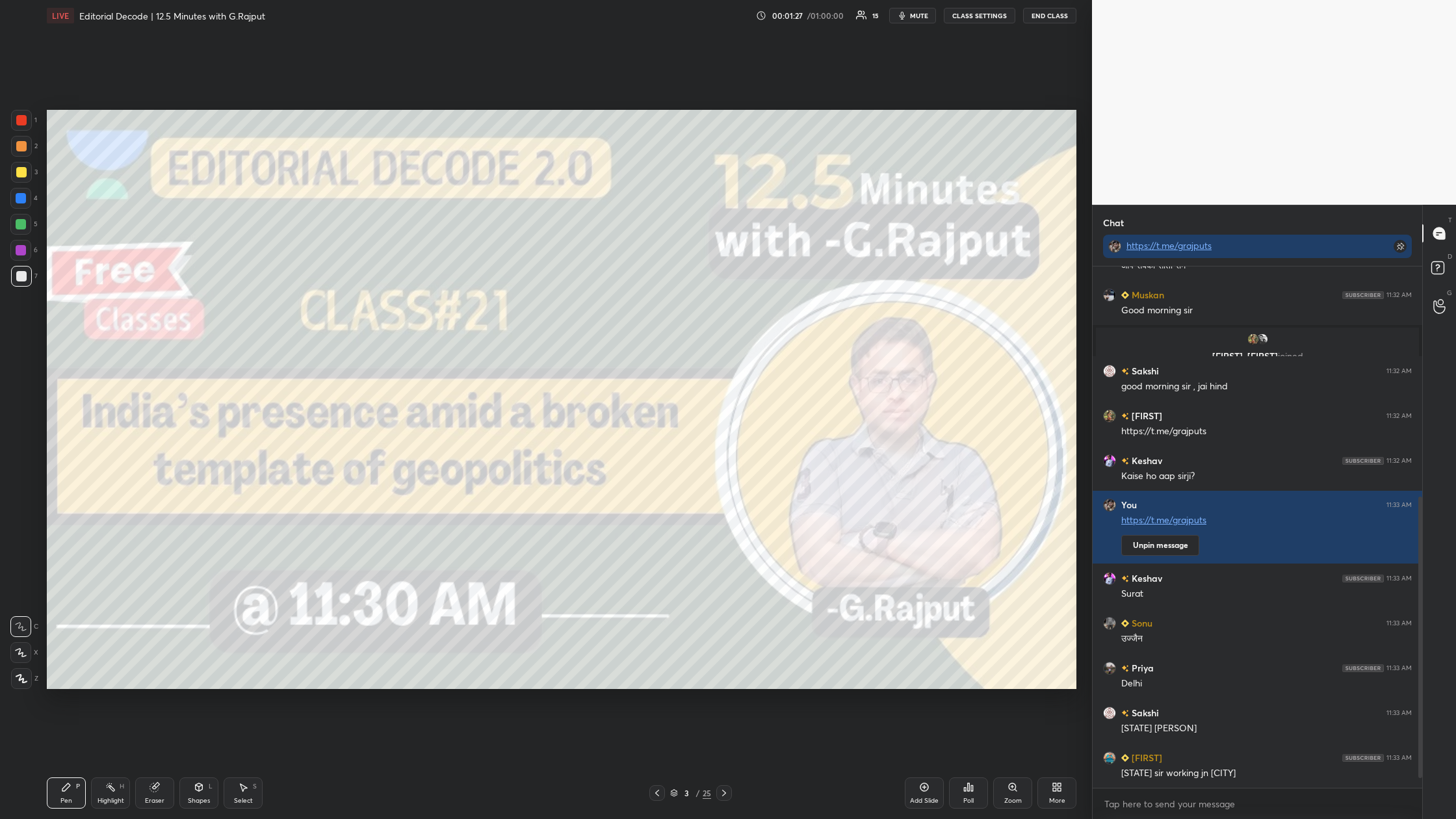 scroll, scrollTop: 458, scrollLeft: 0, axis: vertical 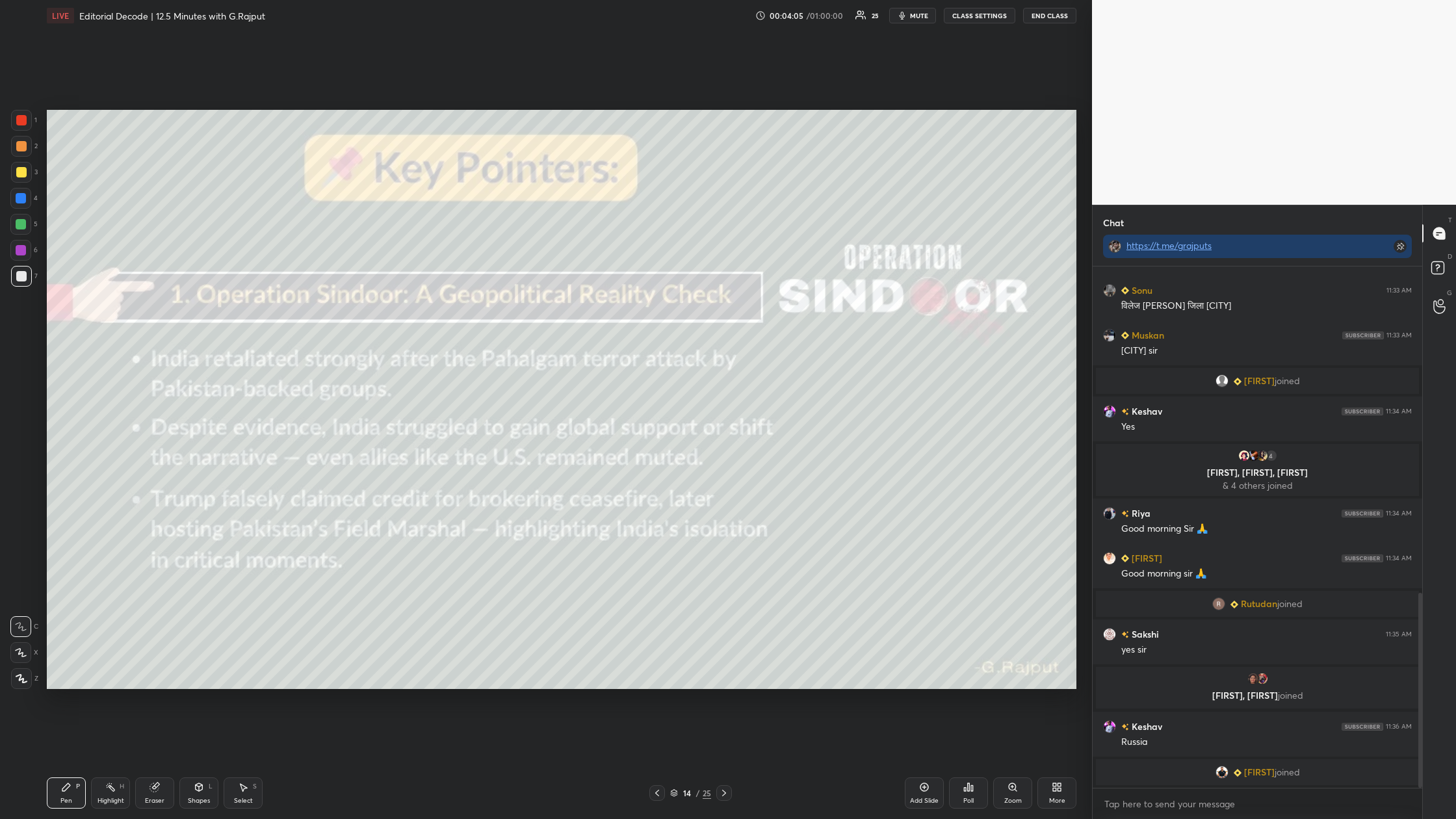 click on "Eraser" at bounding box center [155, 793] 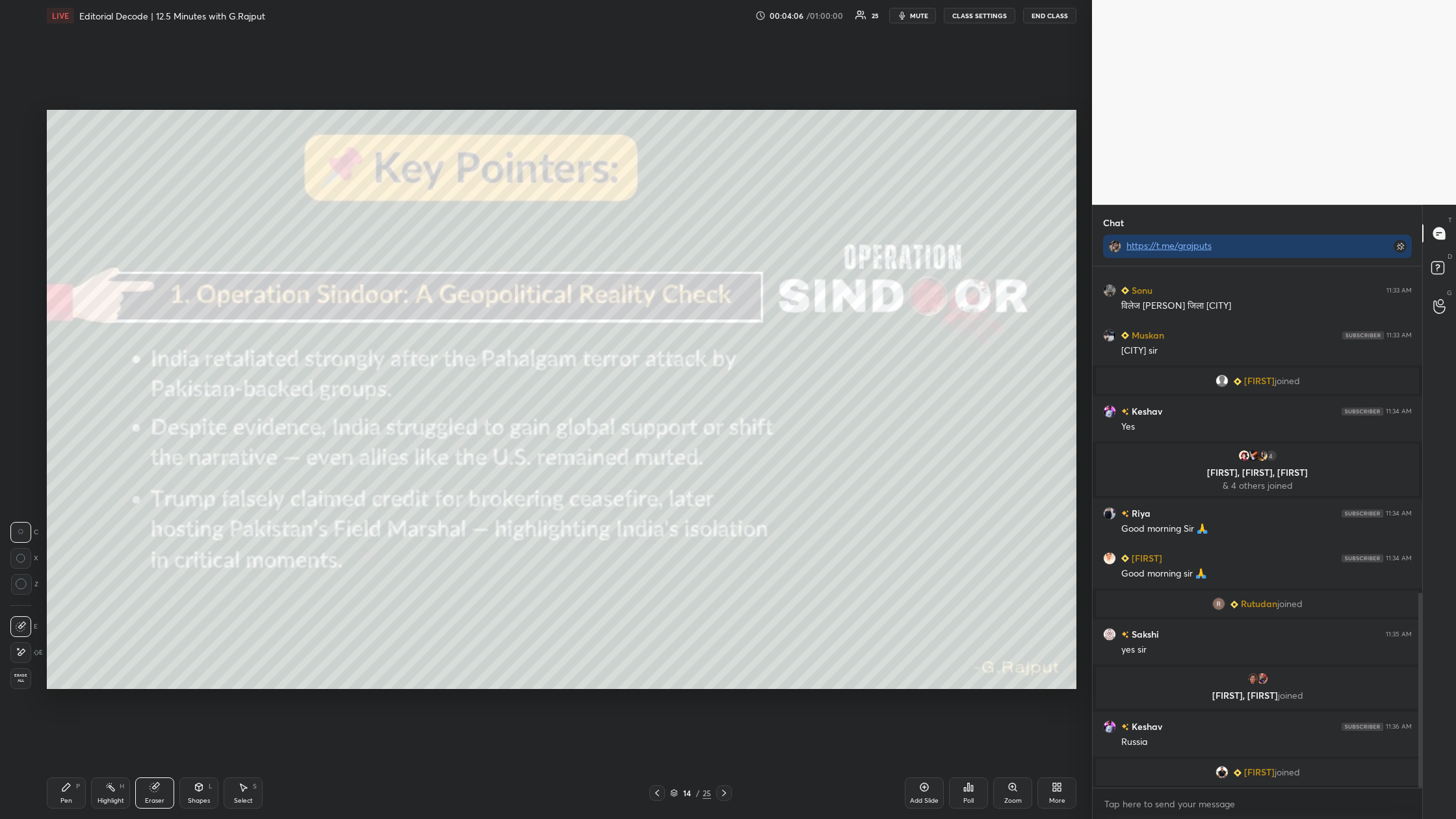 click on "Erase all" at bounding box center [21, 678] 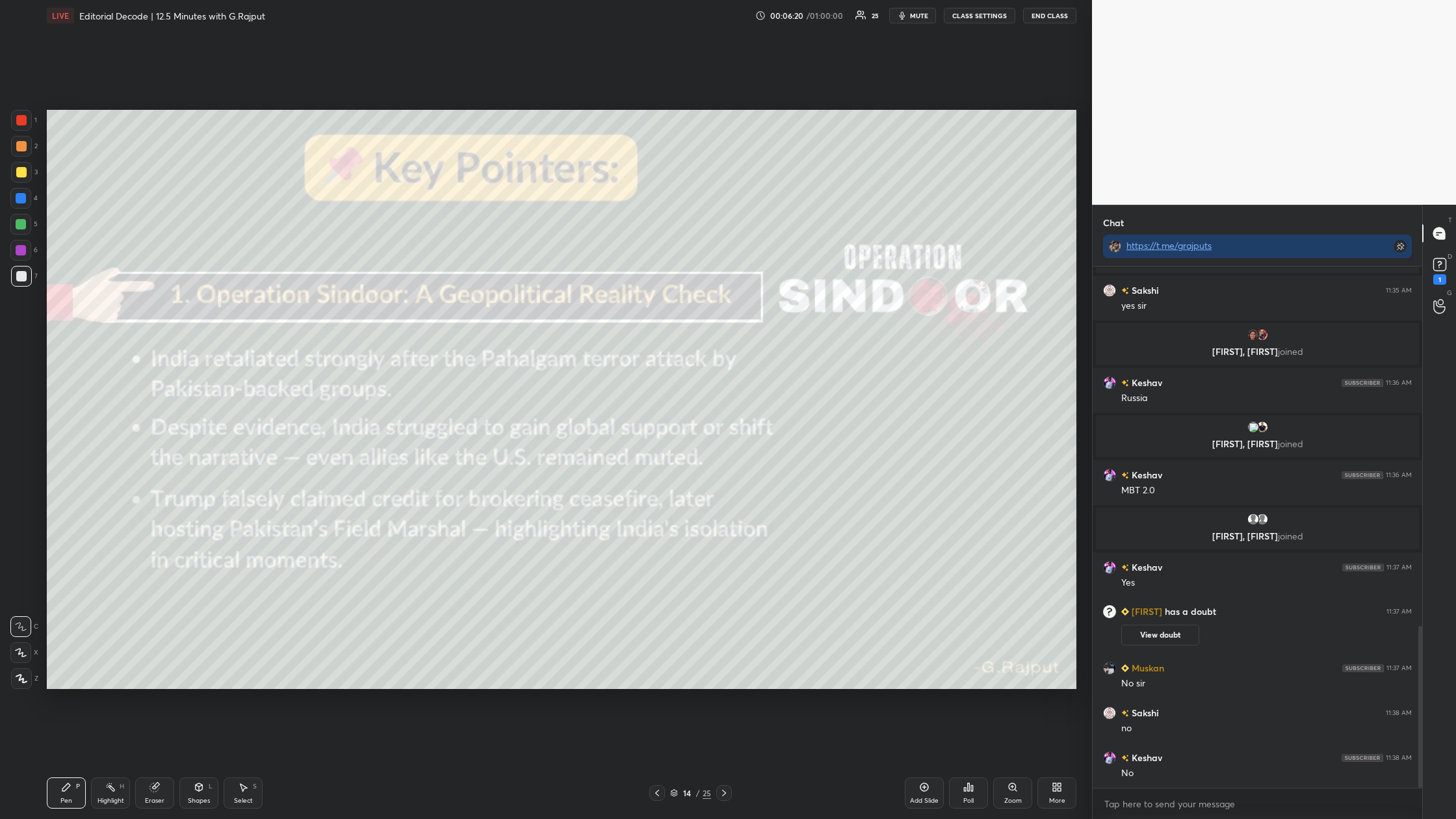 scroll, scrollTop: 1156, scrollLeft: 0, axis: vertical 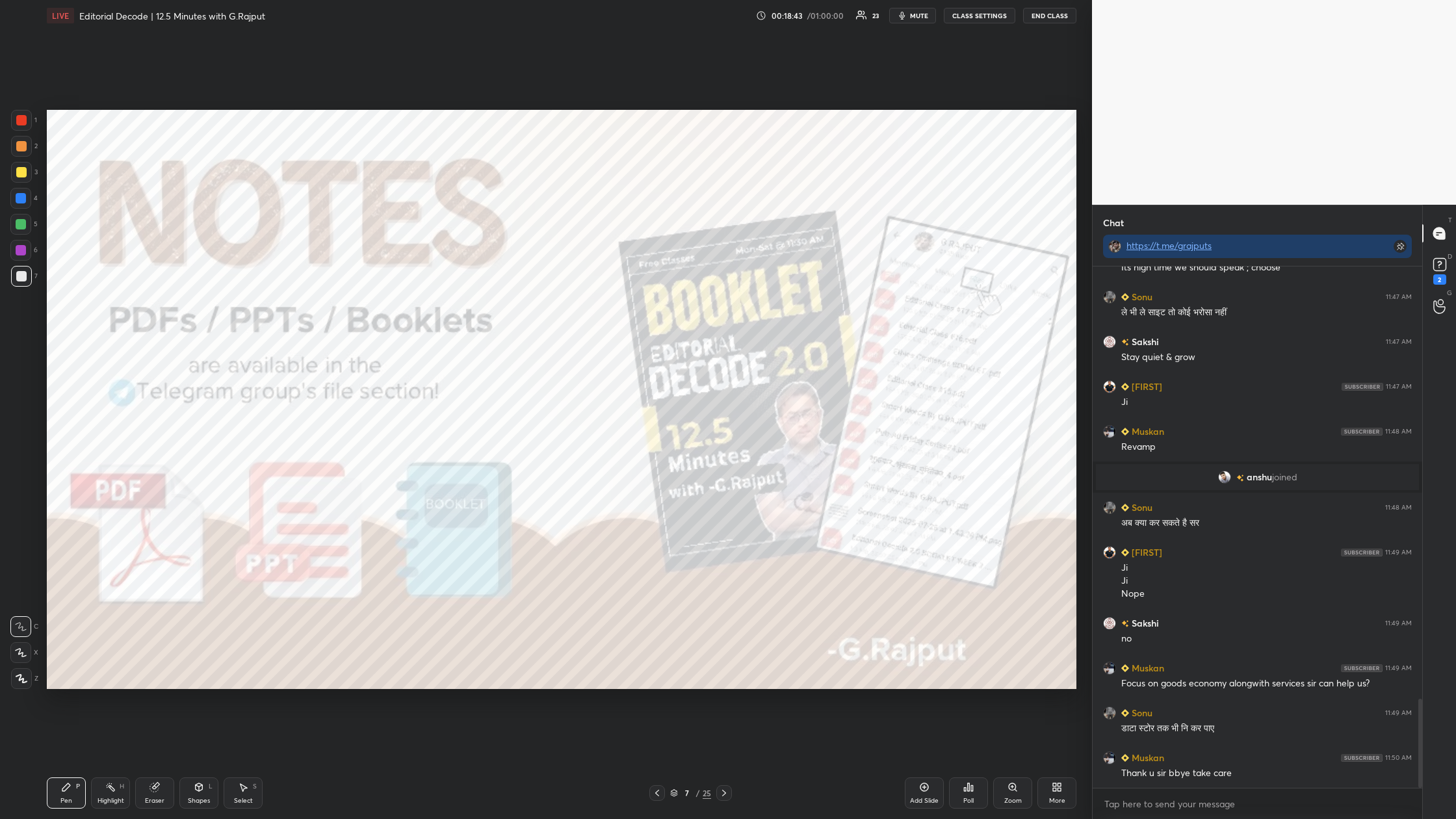 click at bounding box center (21, 120) 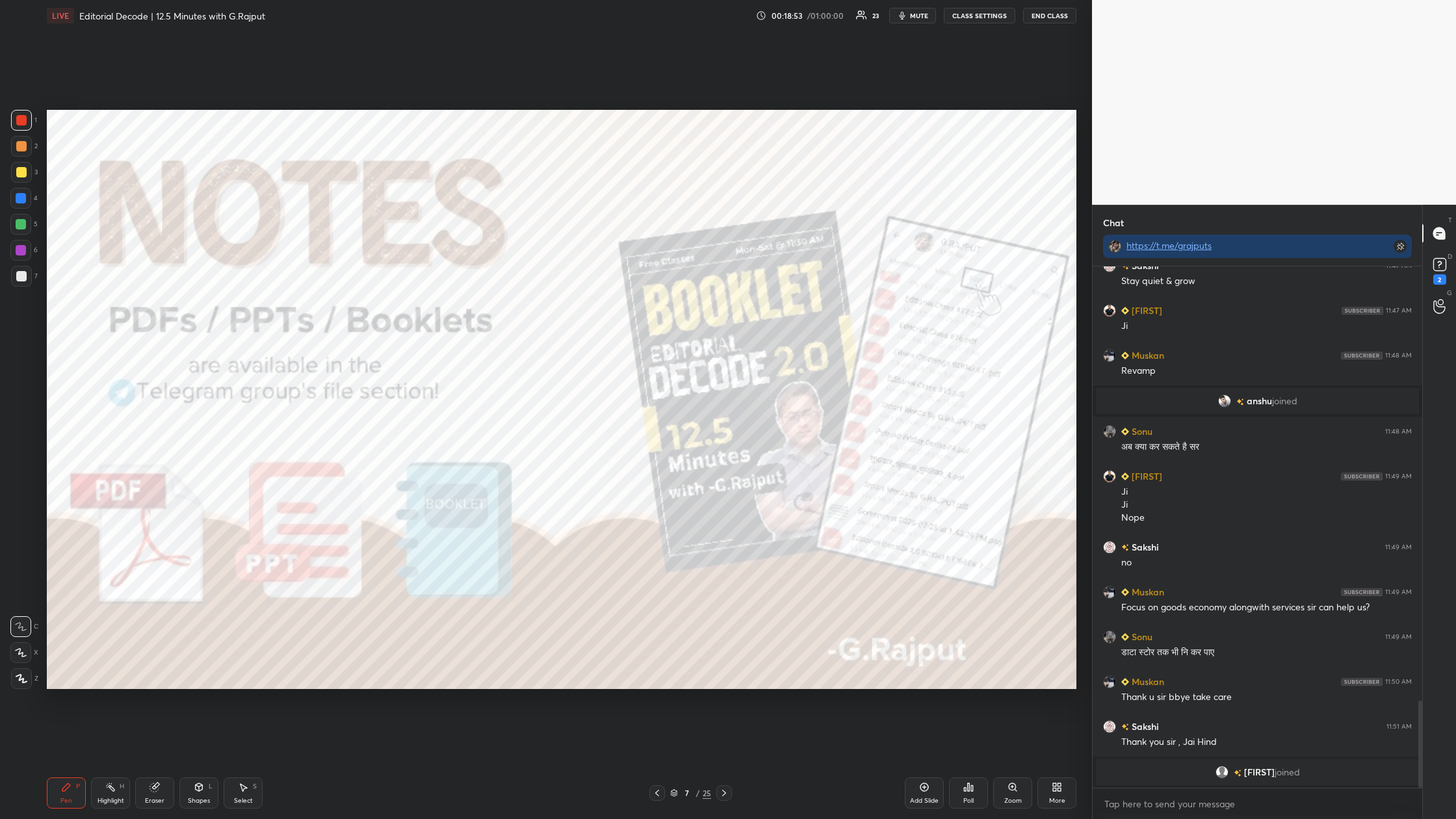 scroll, scrollTop: 2573, scrollLeft: 0, axis: vertical 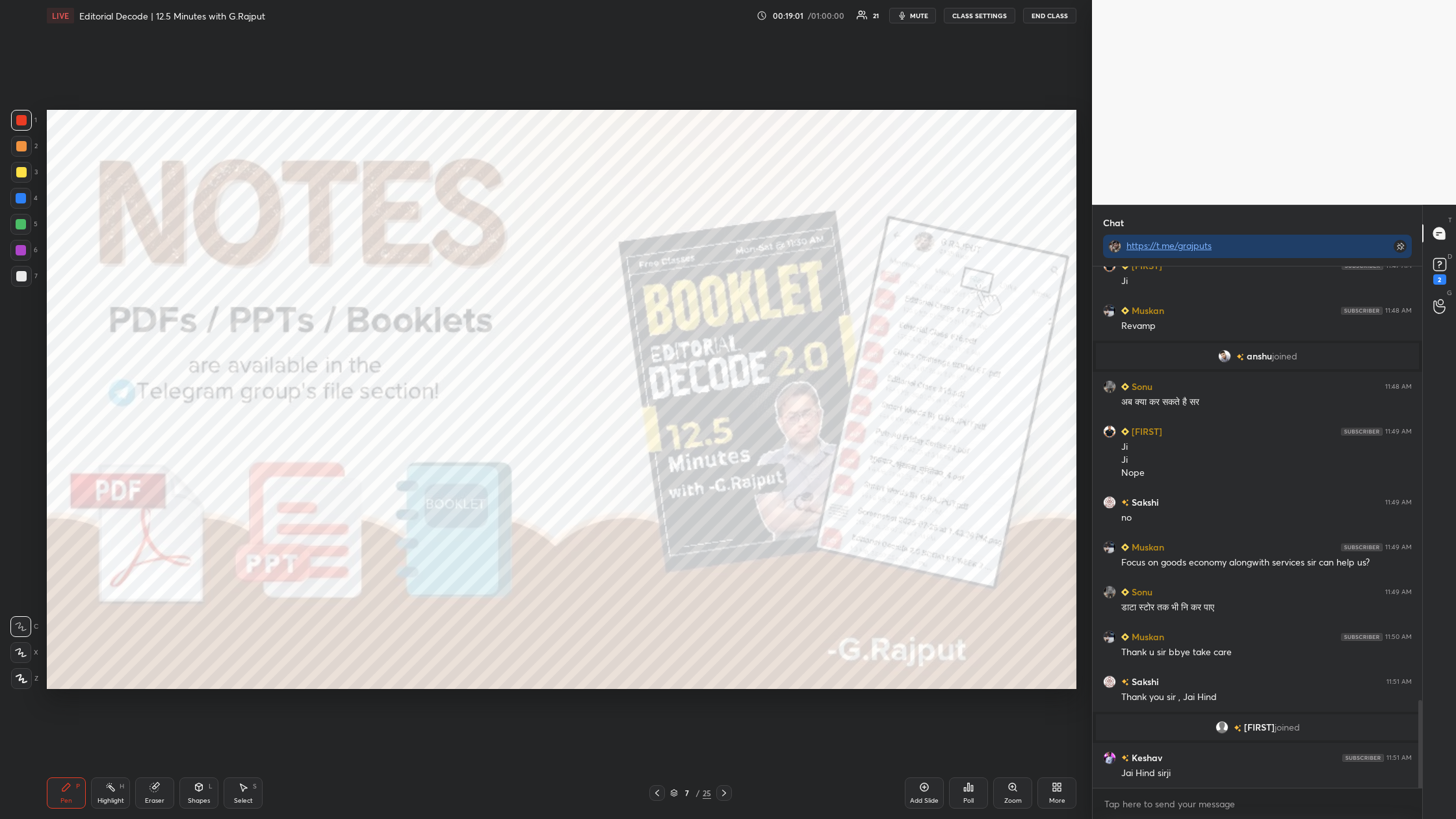 drag, startPoint x: 1054, startPoint y: 12, endPoint x: 1054, endPoint y: 754, distance: 742 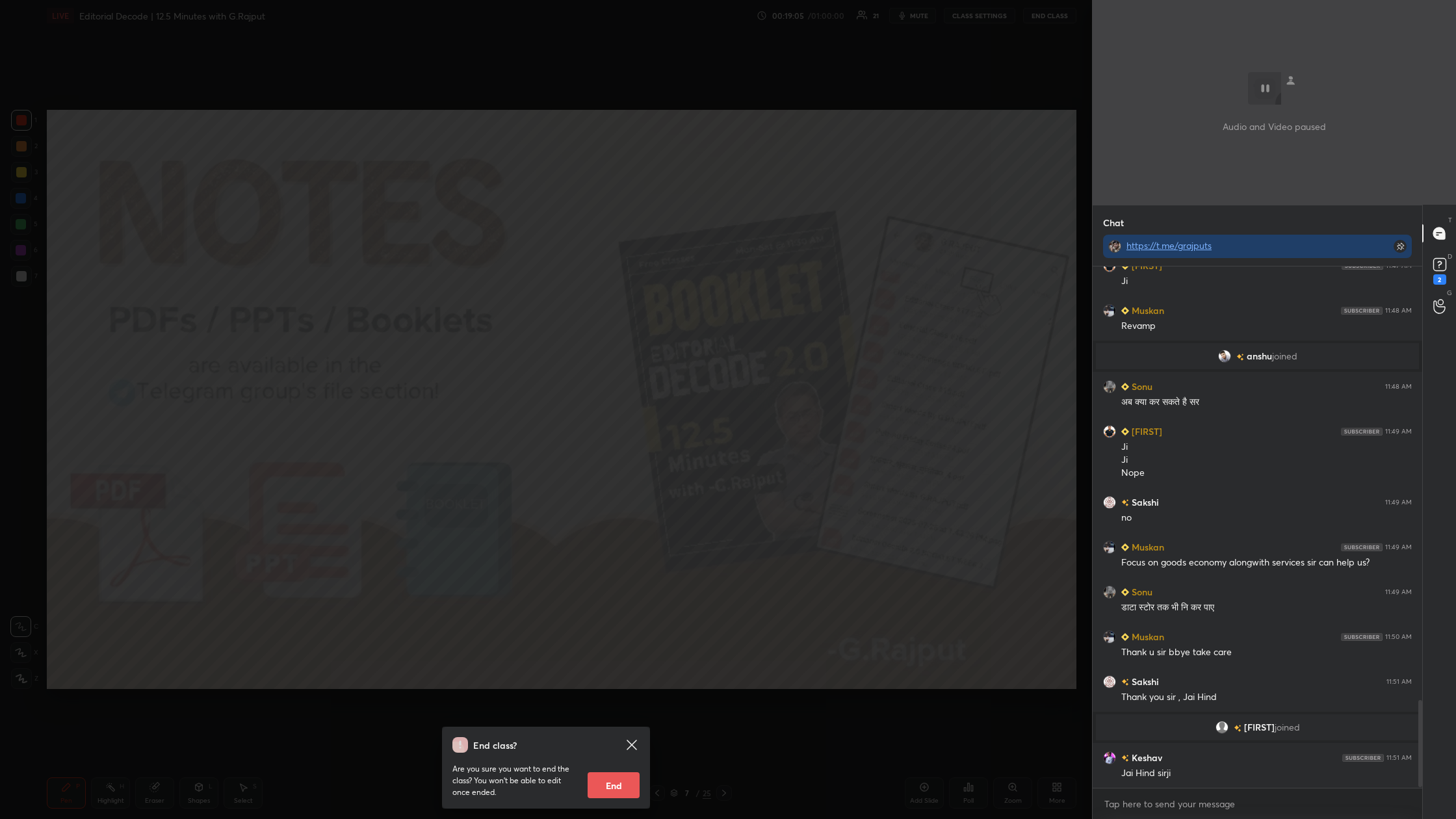 scroll, scrollTop: 2618, scrollLeft: 0, axis: vertical 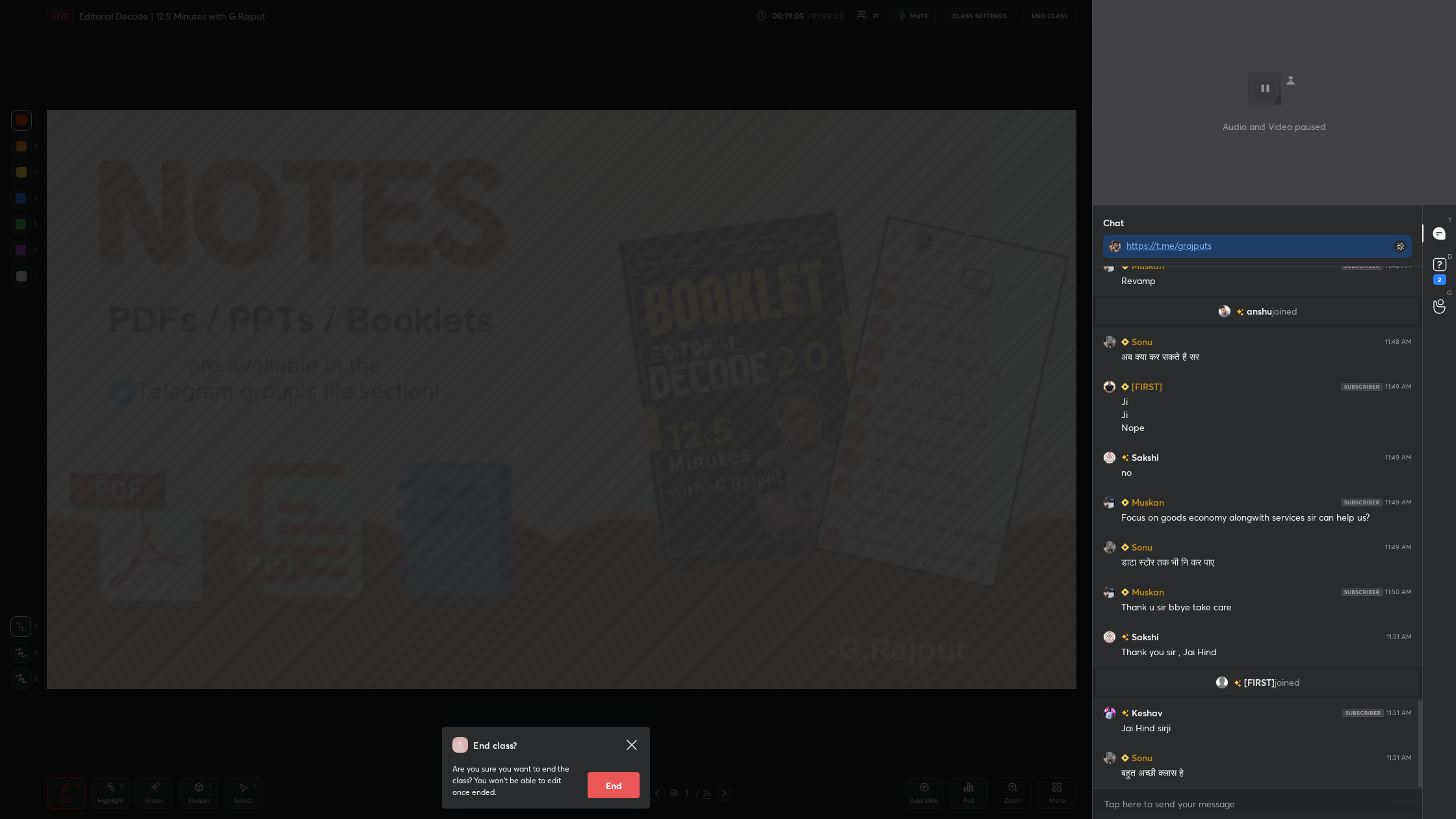 click on "End" at bounding box center (614, 785) 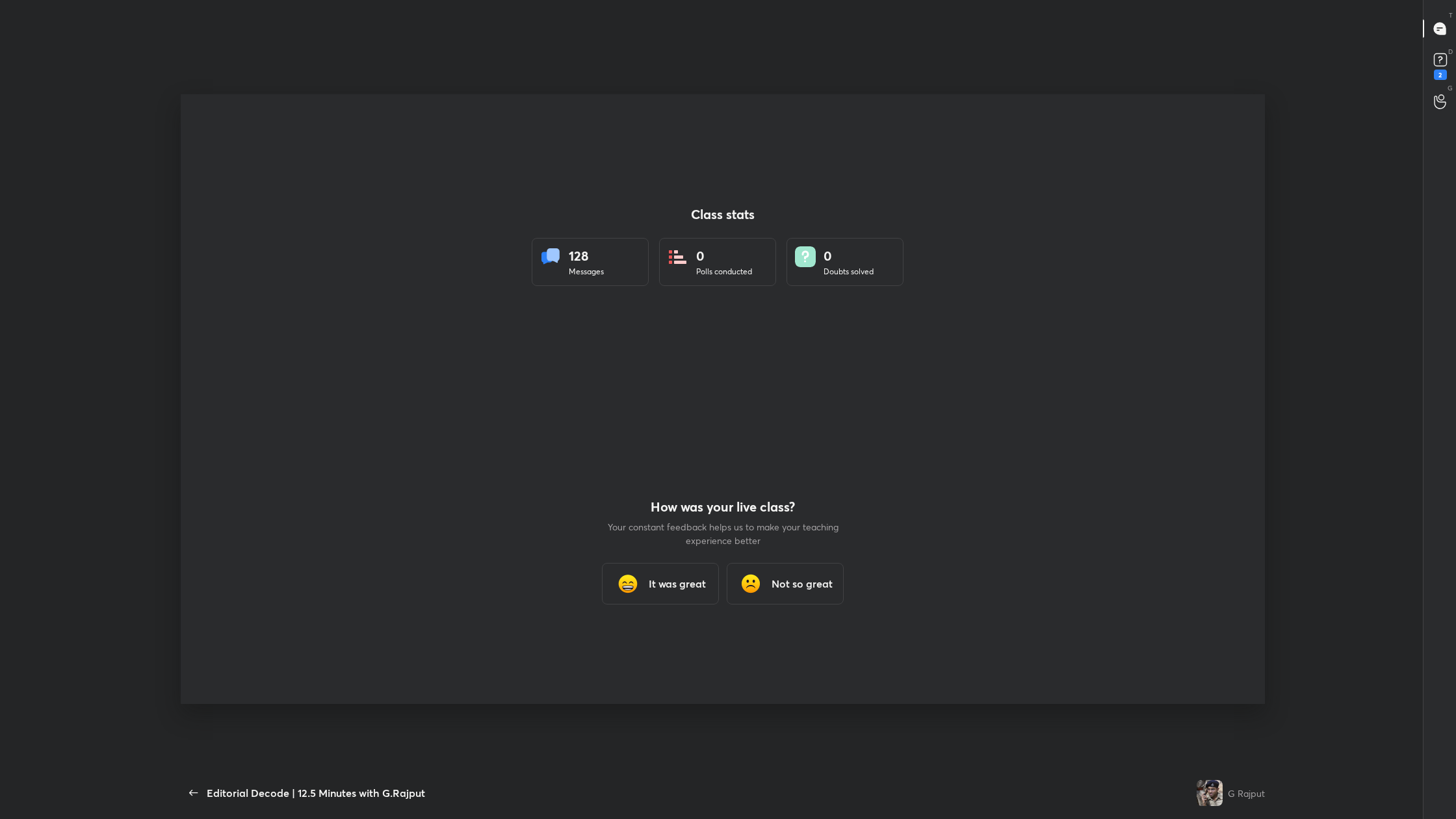 scroll, scrollTop: 64264, scrollLeft: 63834, axis: both 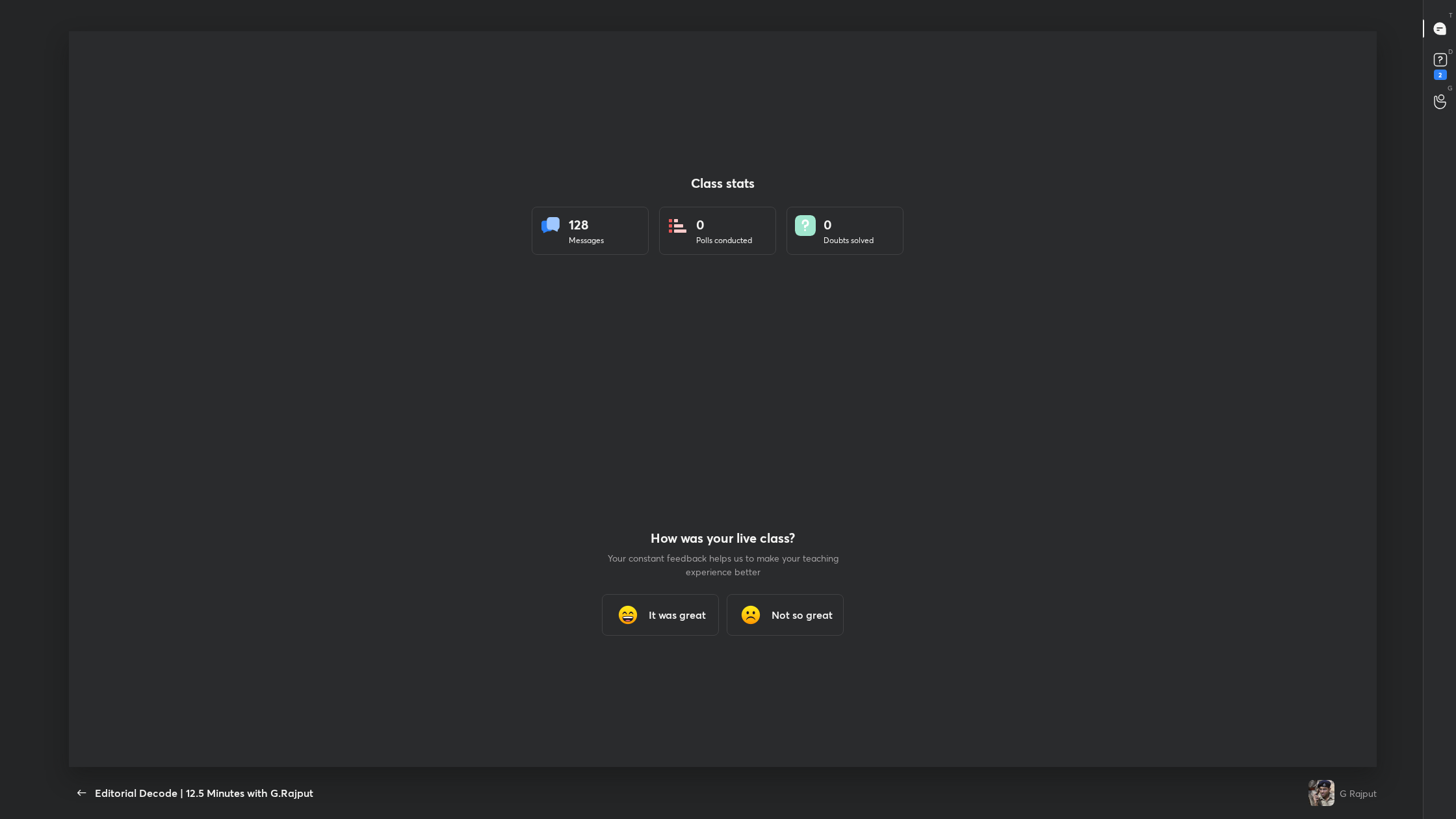 drag, startPoint x: 667, startPoint y: 614, endPoint x: 690, endPoint y: 525, distance: 91.92388 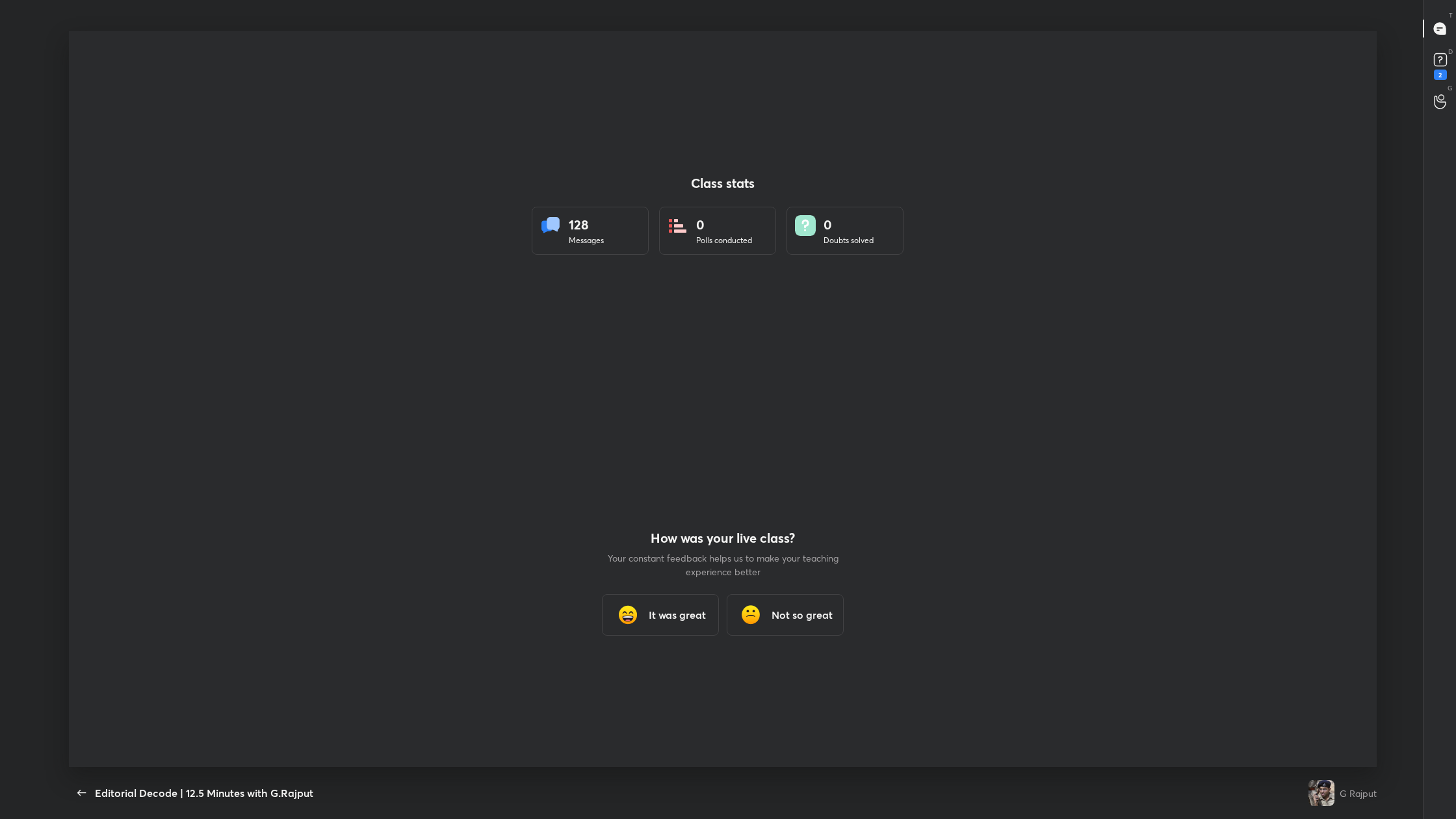 click on "It was great" at bounding box center [677, 615] 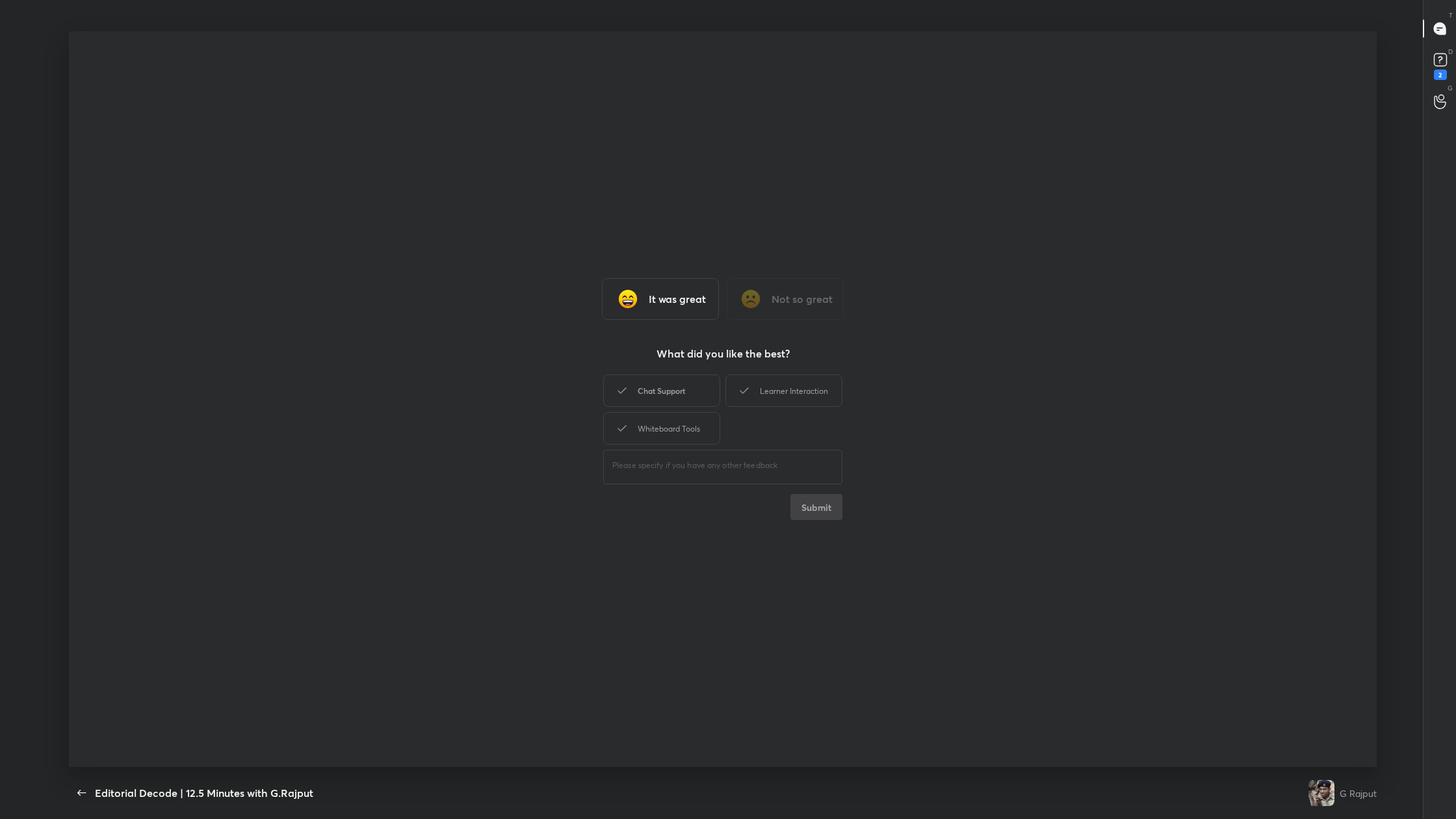 drag, startPoint x: 677, startPoint y: 392, endPoint x: 709, endPoint y: 394, distance: 32.06244 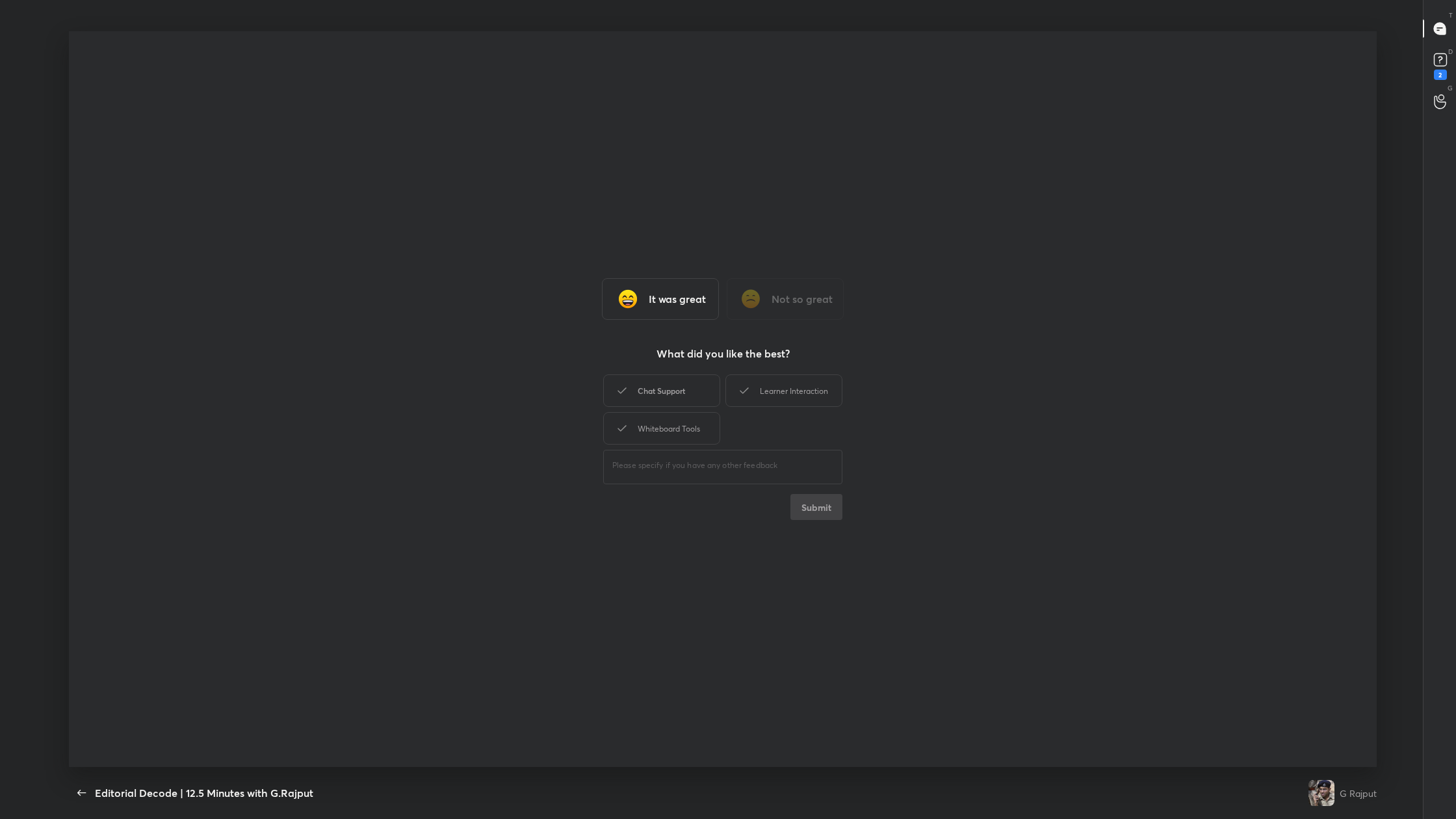 click on "Chat Support" at bounding box center [662, 391] 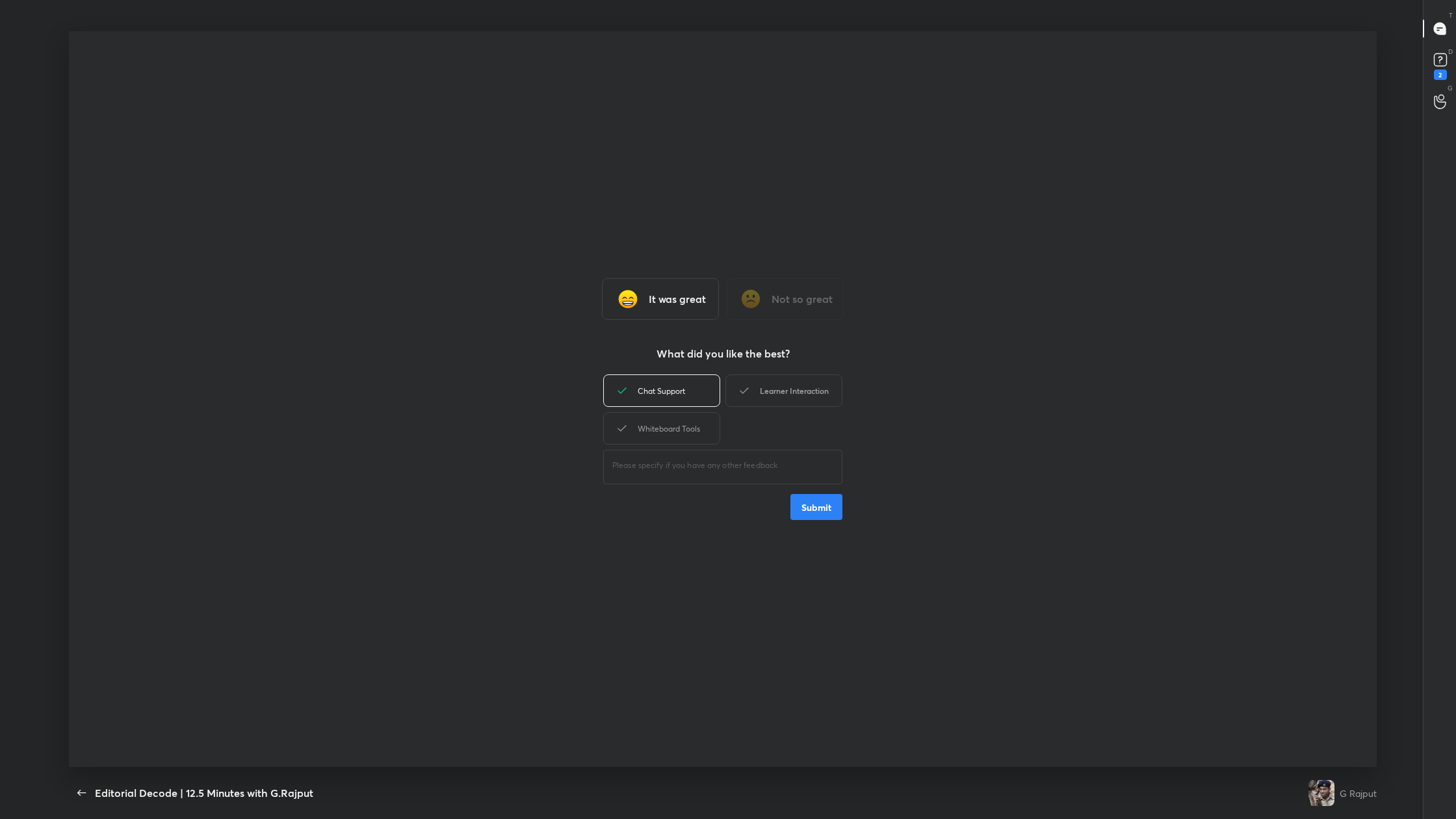 click 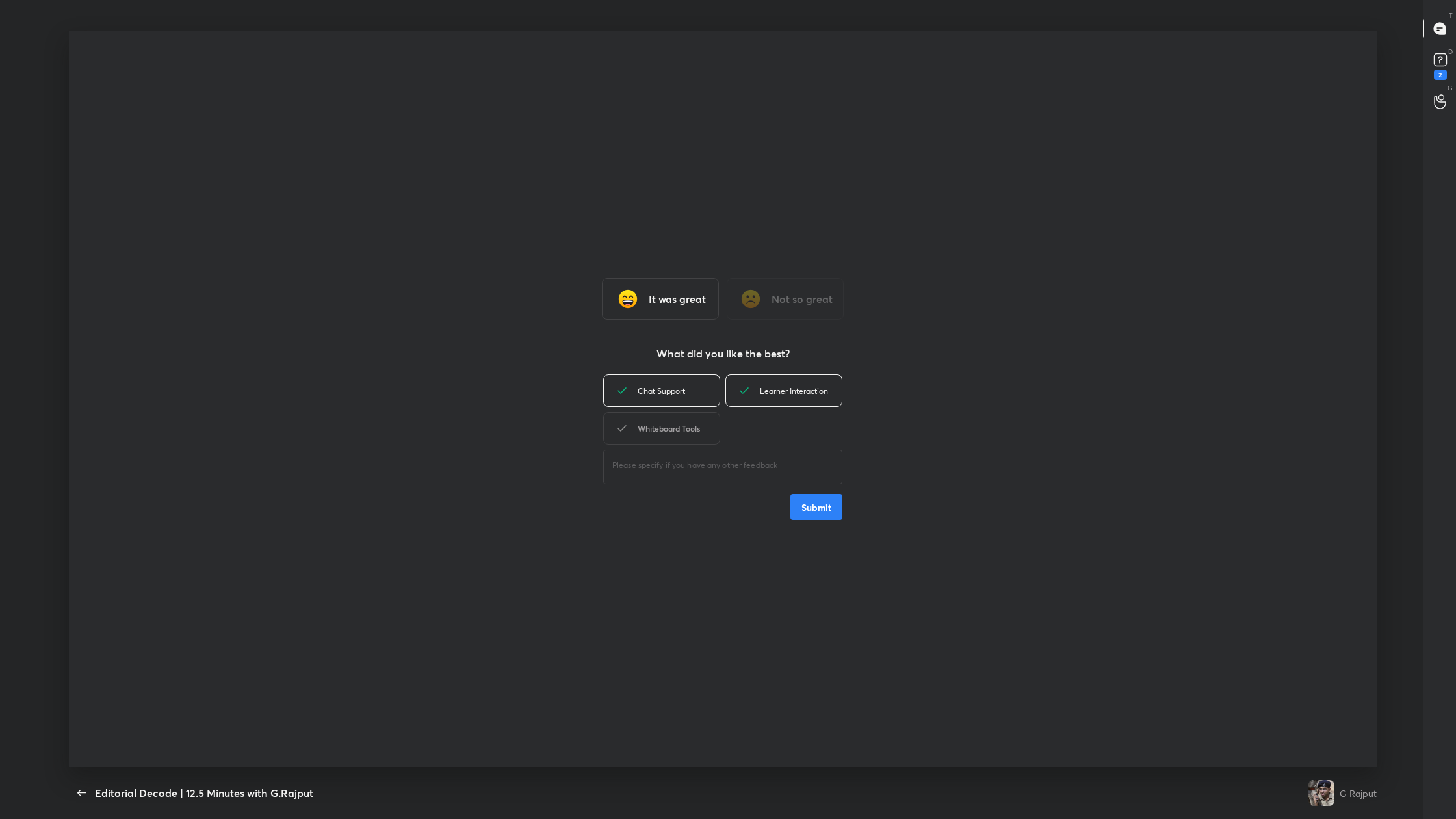 click on "Whiteboard Tools" at bounding box center [662, 428] 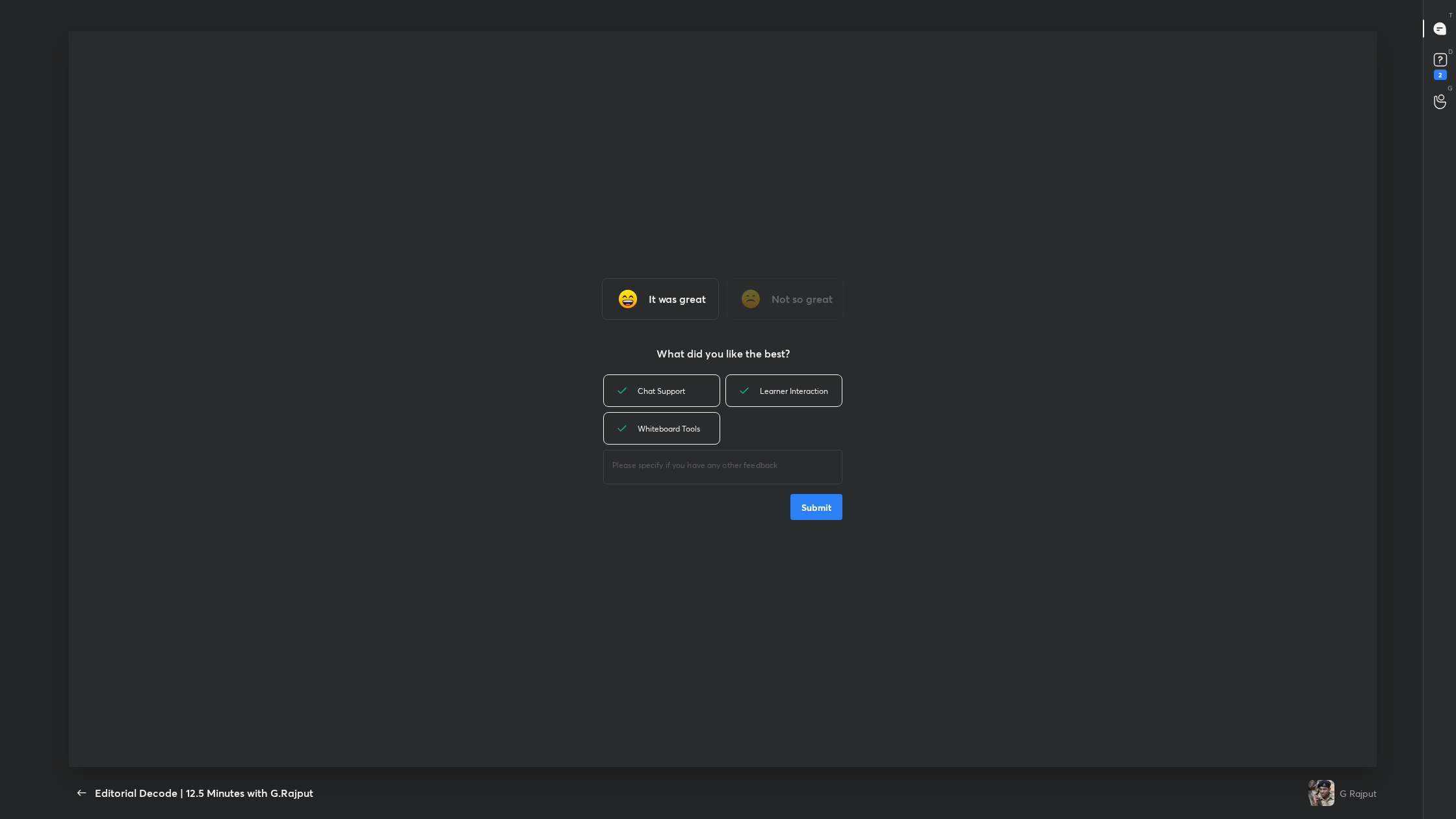 click on "Submit" at bounding box center [816, 507] 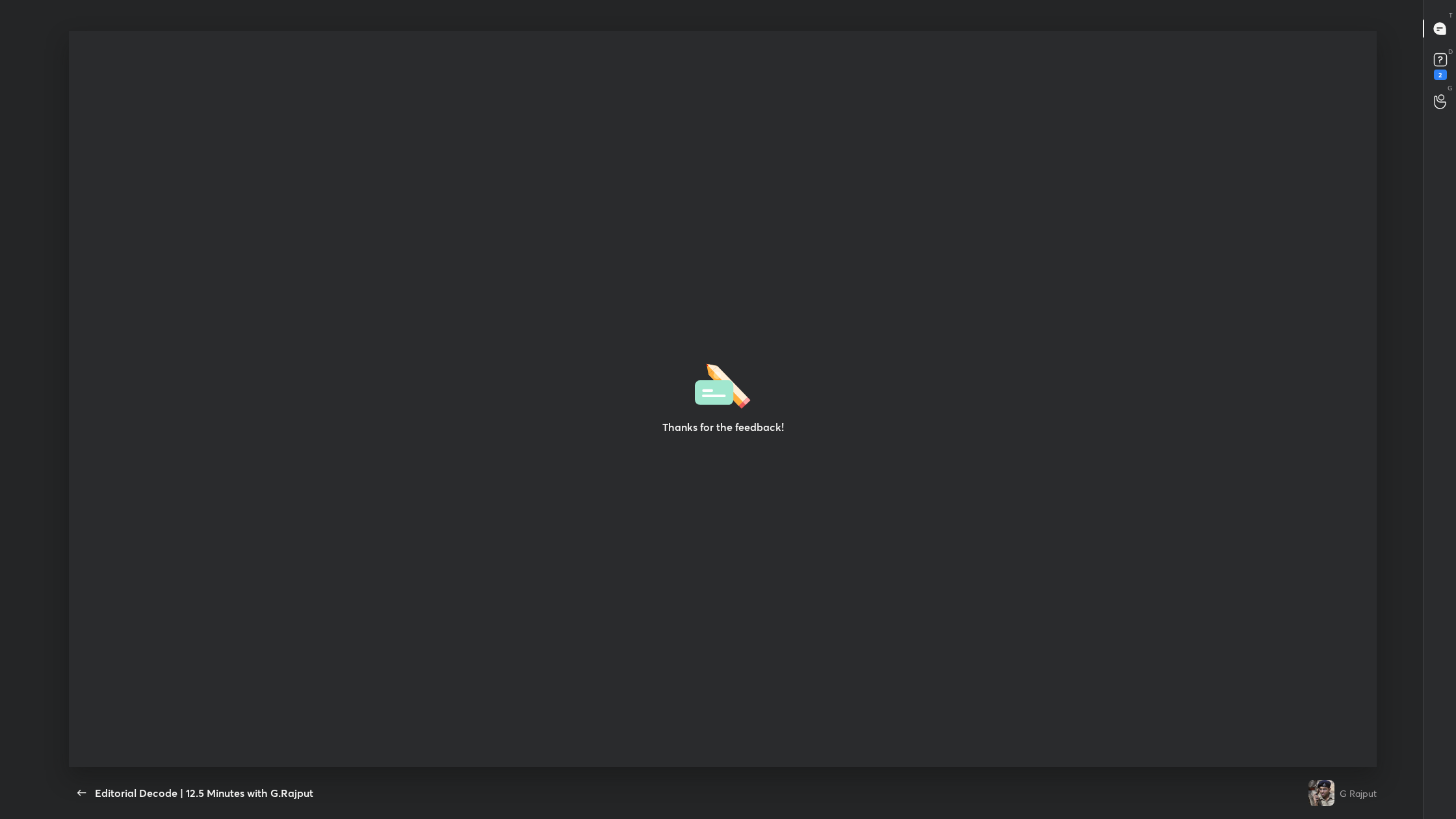 type on "x" 